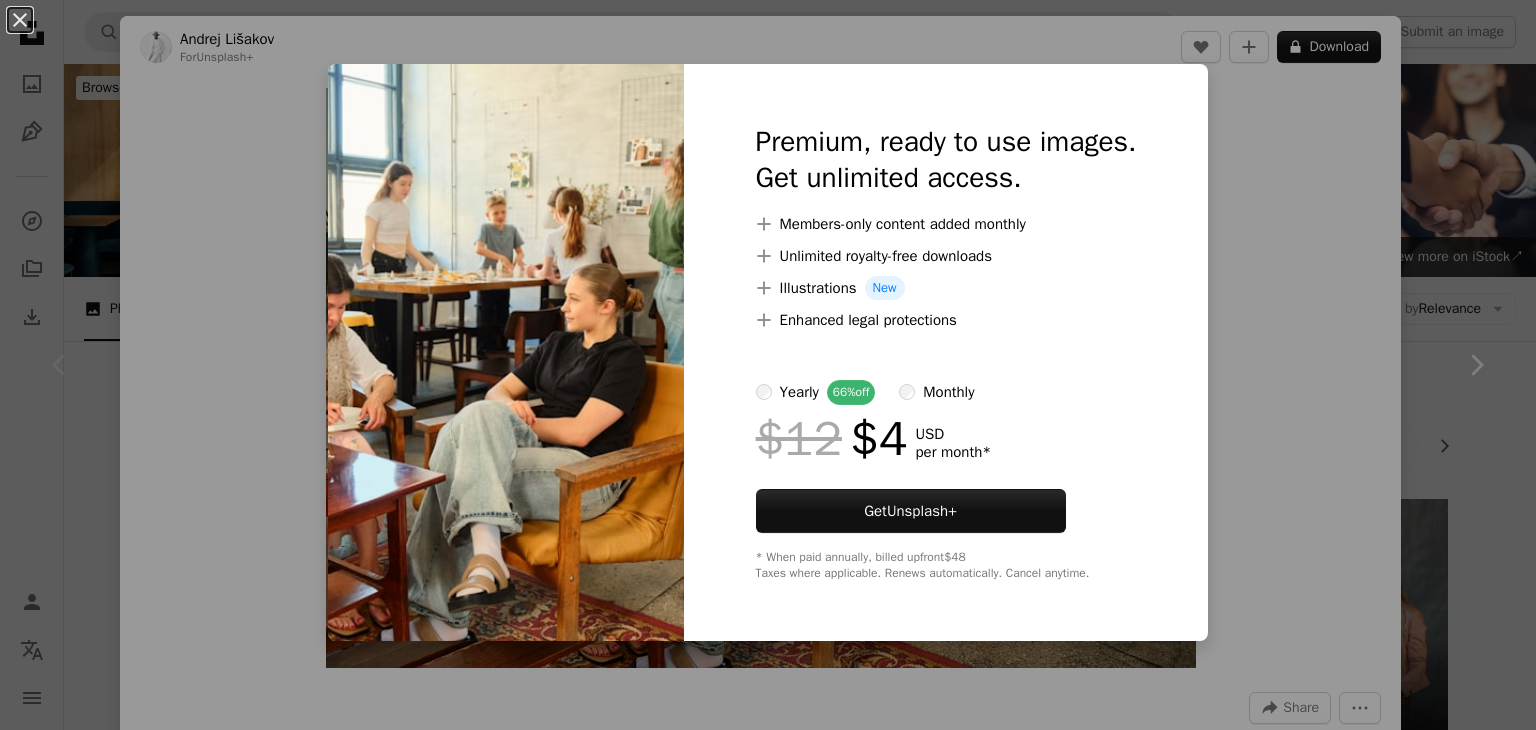 scroll, scrollTop: 400, scrollLeft: 0, axis: vertical 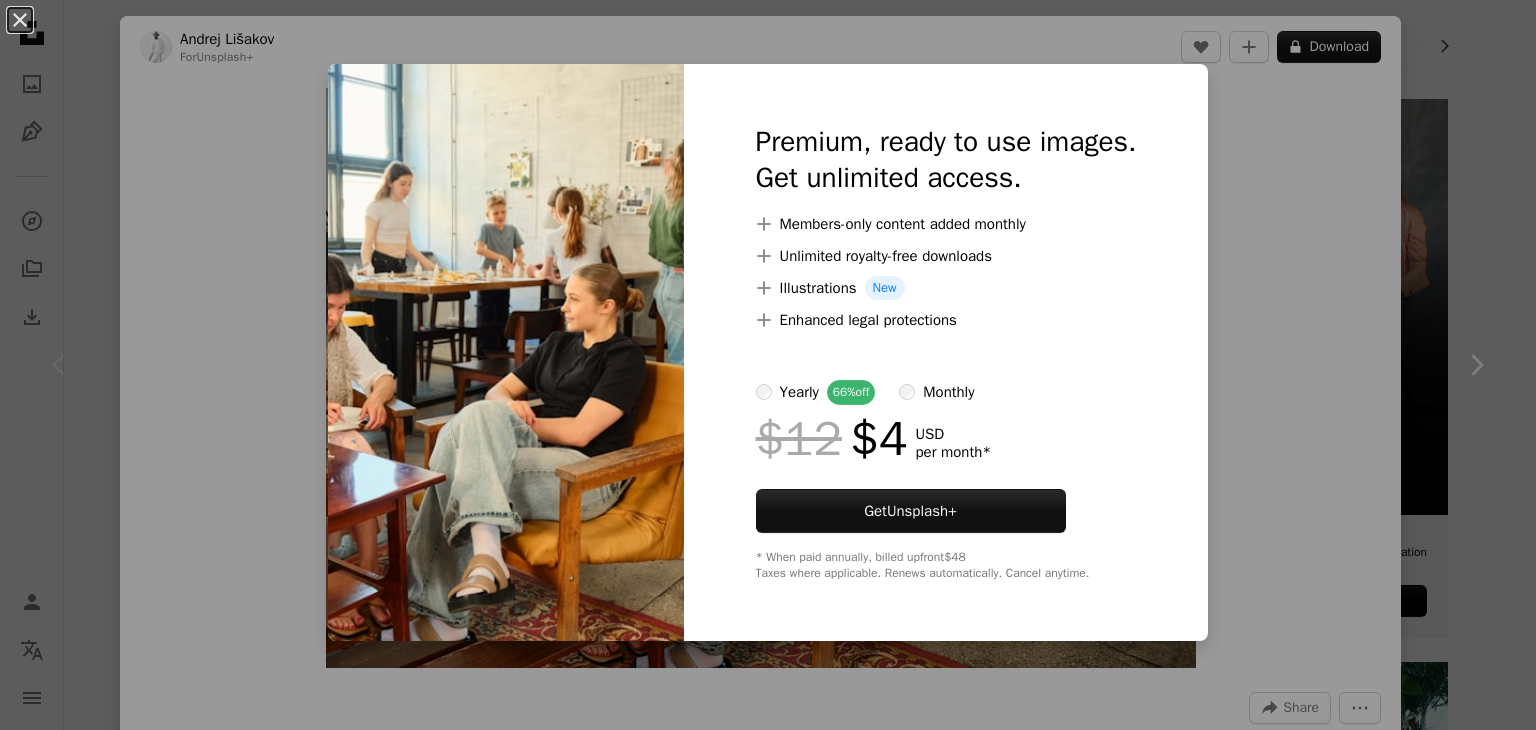 click on "Premium, ready to use images. Get unlimited access. A plus sign Members-only content added monthly A plus sign Unlimited royalty-free downloads A plus sign Illustrations  New A plus sign Enhanced legal protections yearly 66%  off monthly $12   $4 USD per month * Get  Unsplash+ * When paid annually, billed upfront  $48 Taxes where applicable. Renews automatically. Cancel anytime." at bounding box center [946, 352] 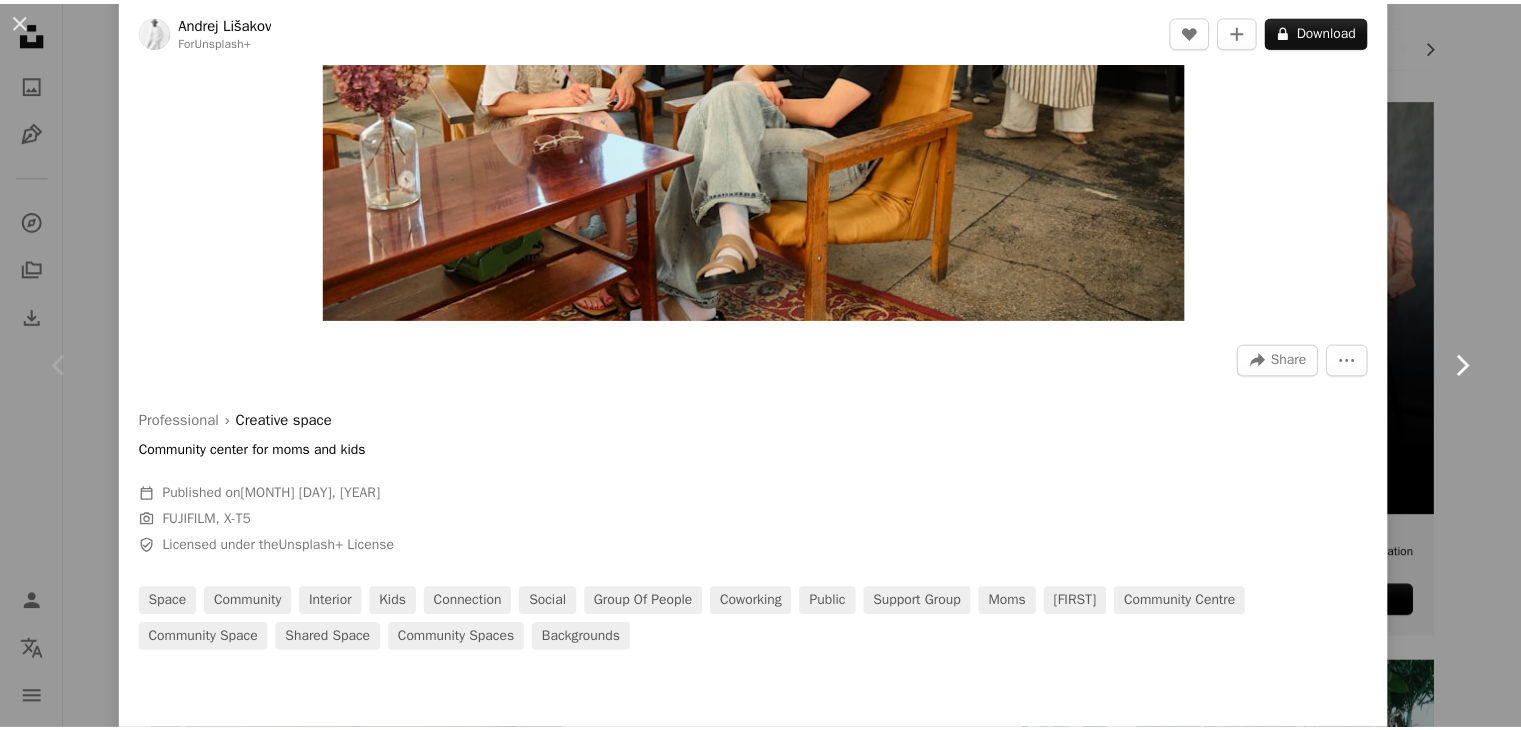 scroll, scrollTop: 400, scrollLeft: 0, axis: vertical 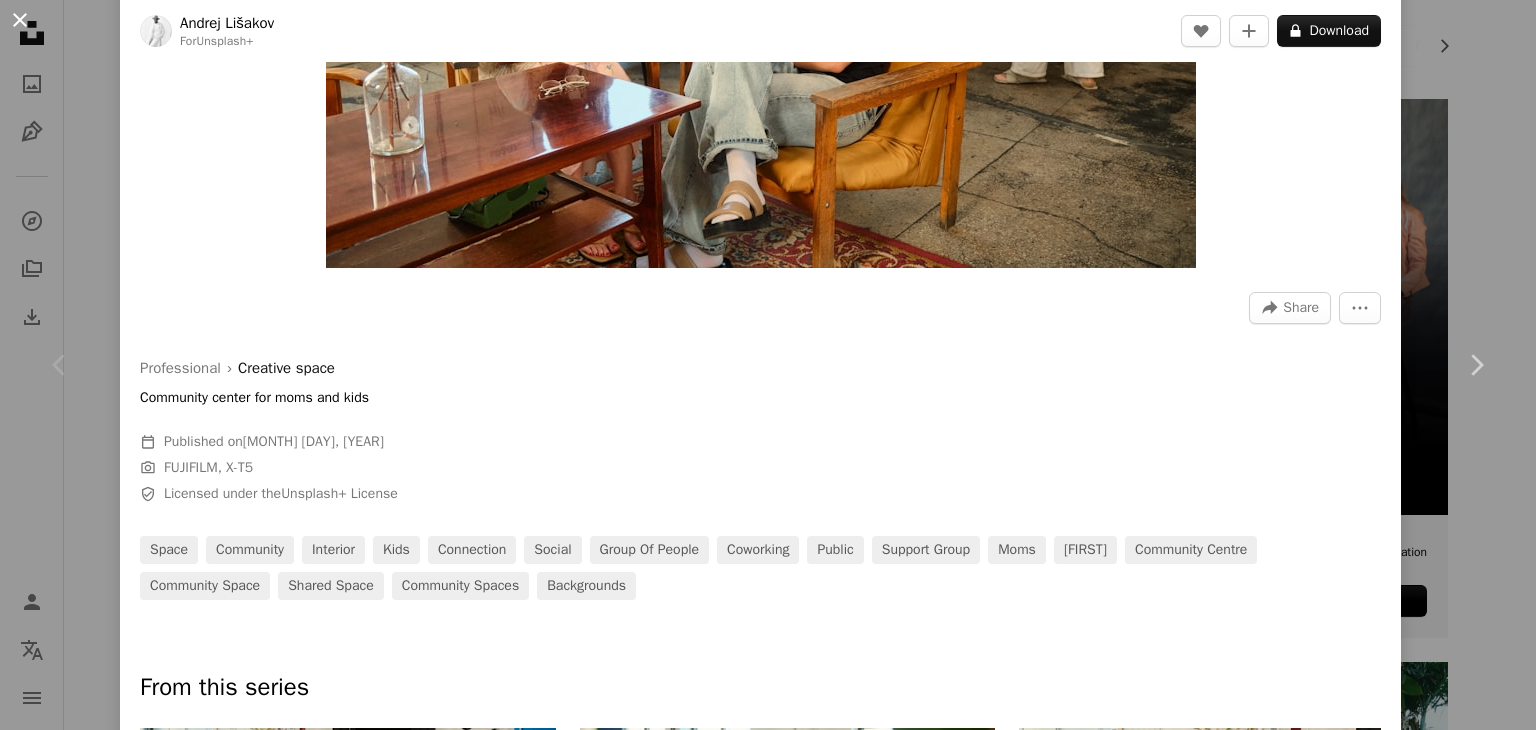 click on "An X shape" at bounding box center [20, 20] 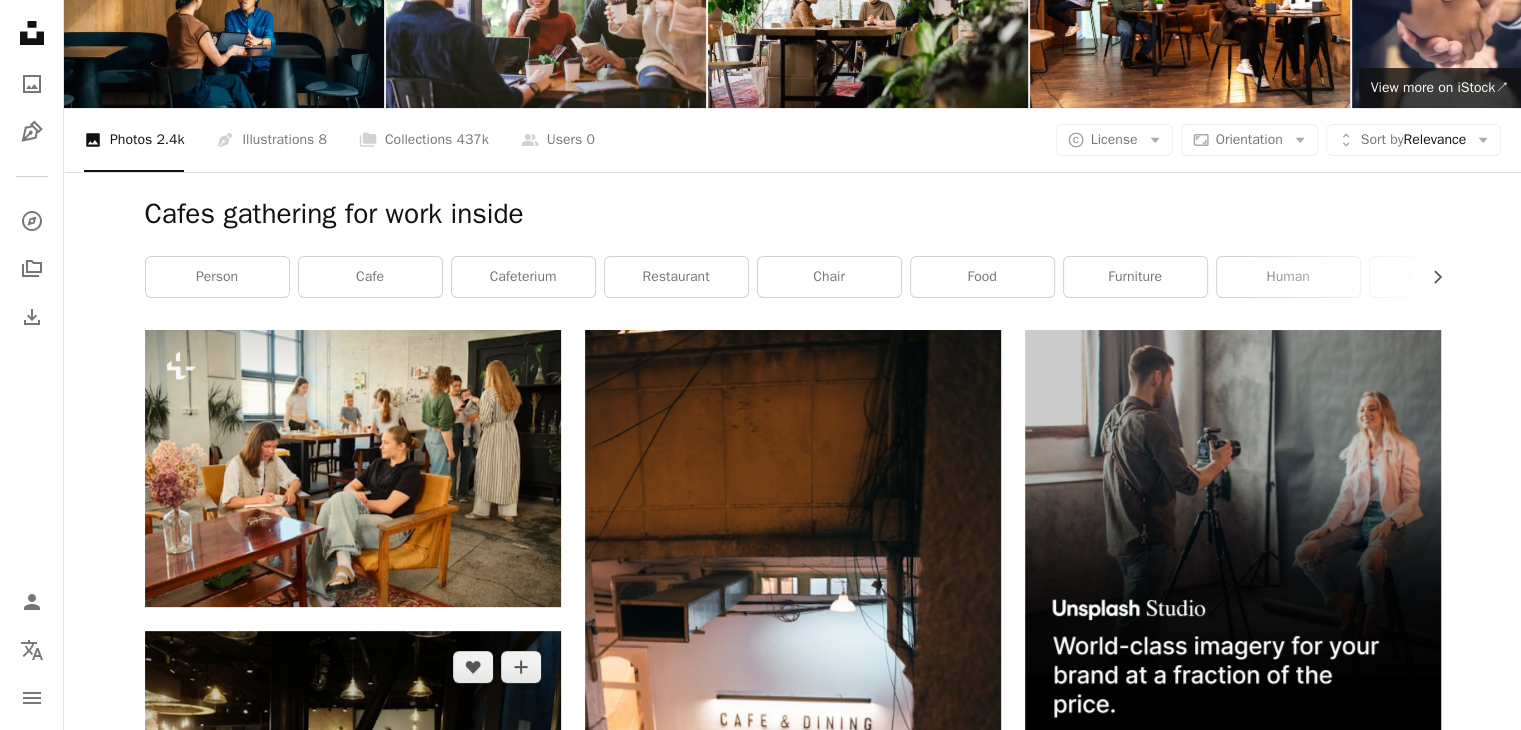 scroll, scrollTop: 0, scrollLeft: 0, axis: both 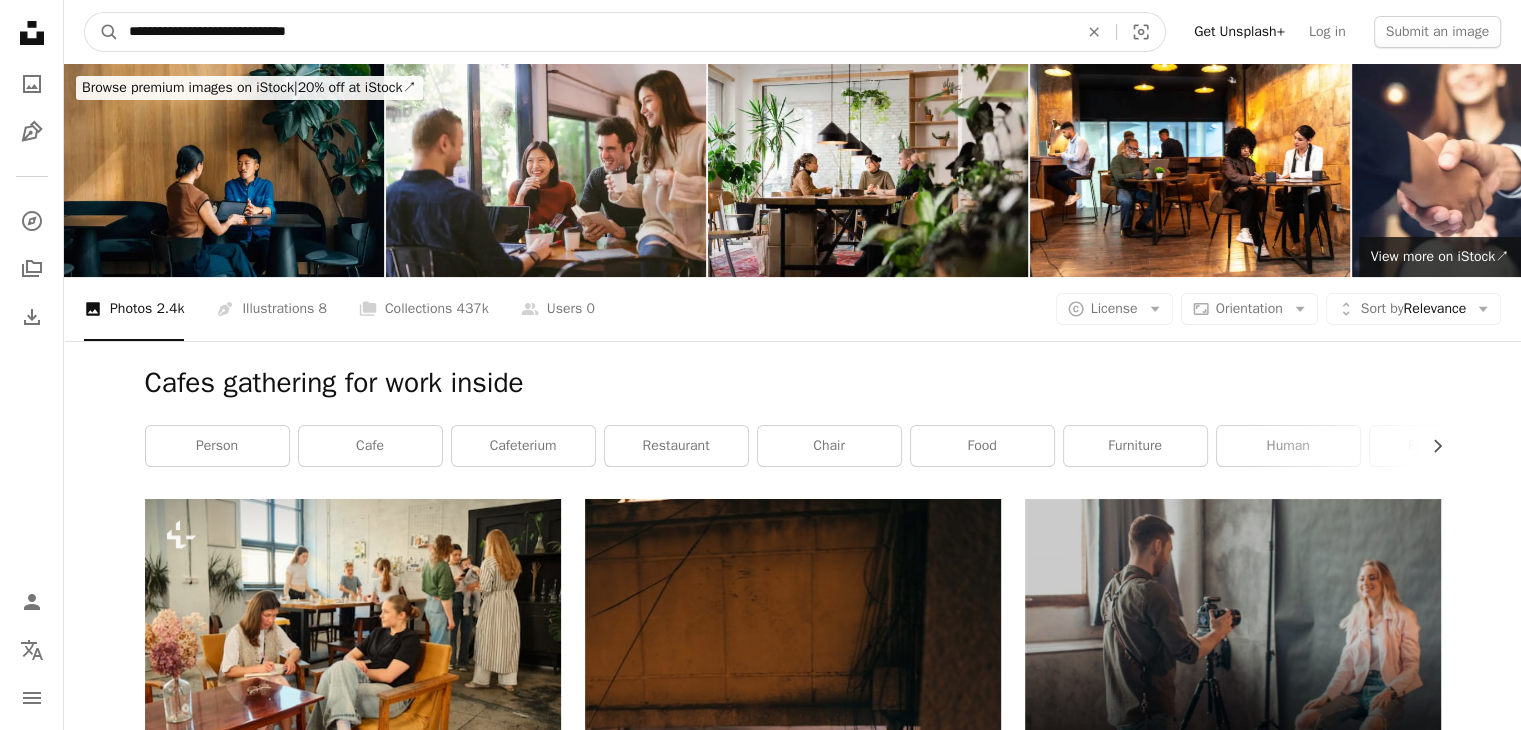 click on "**********" at bounding box center [595, 32] 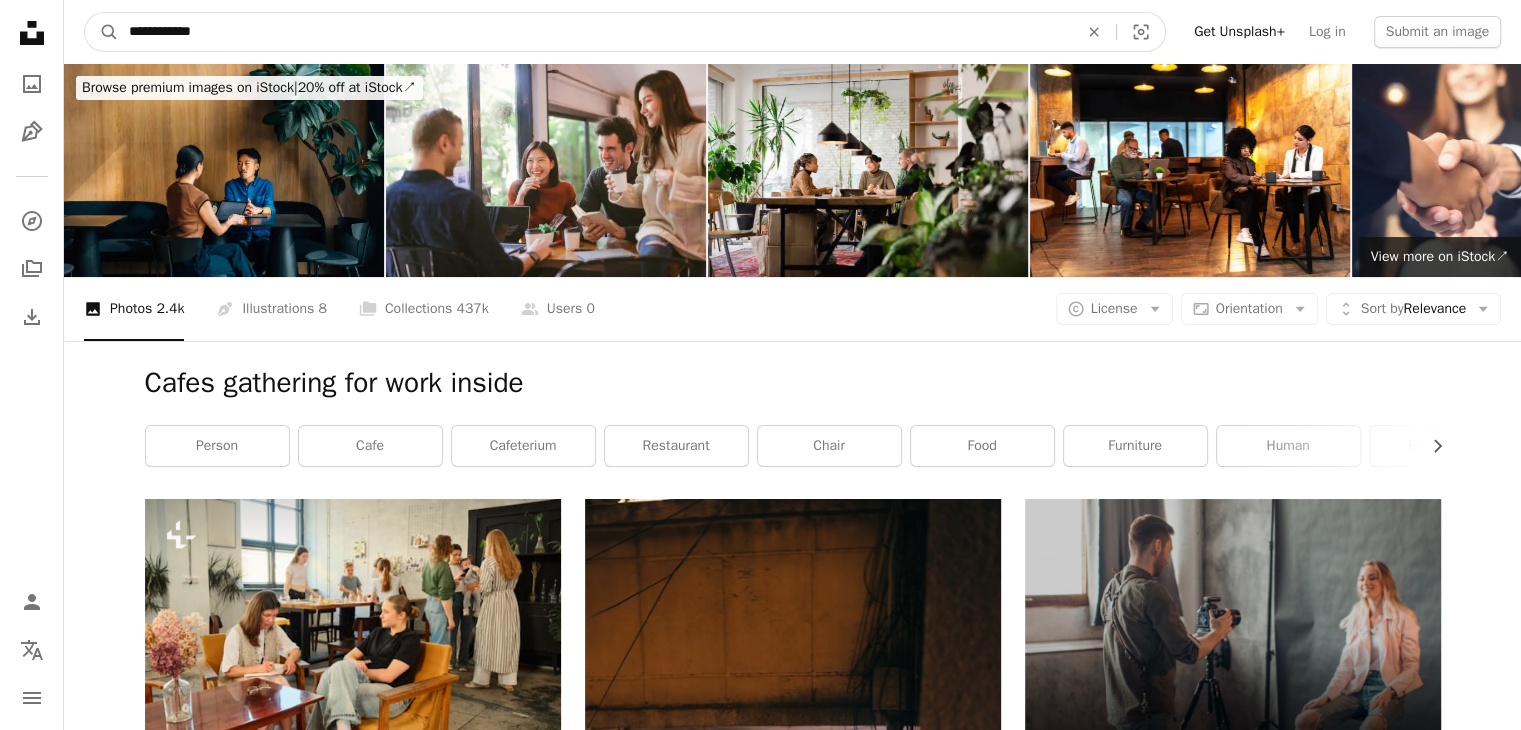 click on "A magnifying glass" at bounding box center [102, 32] 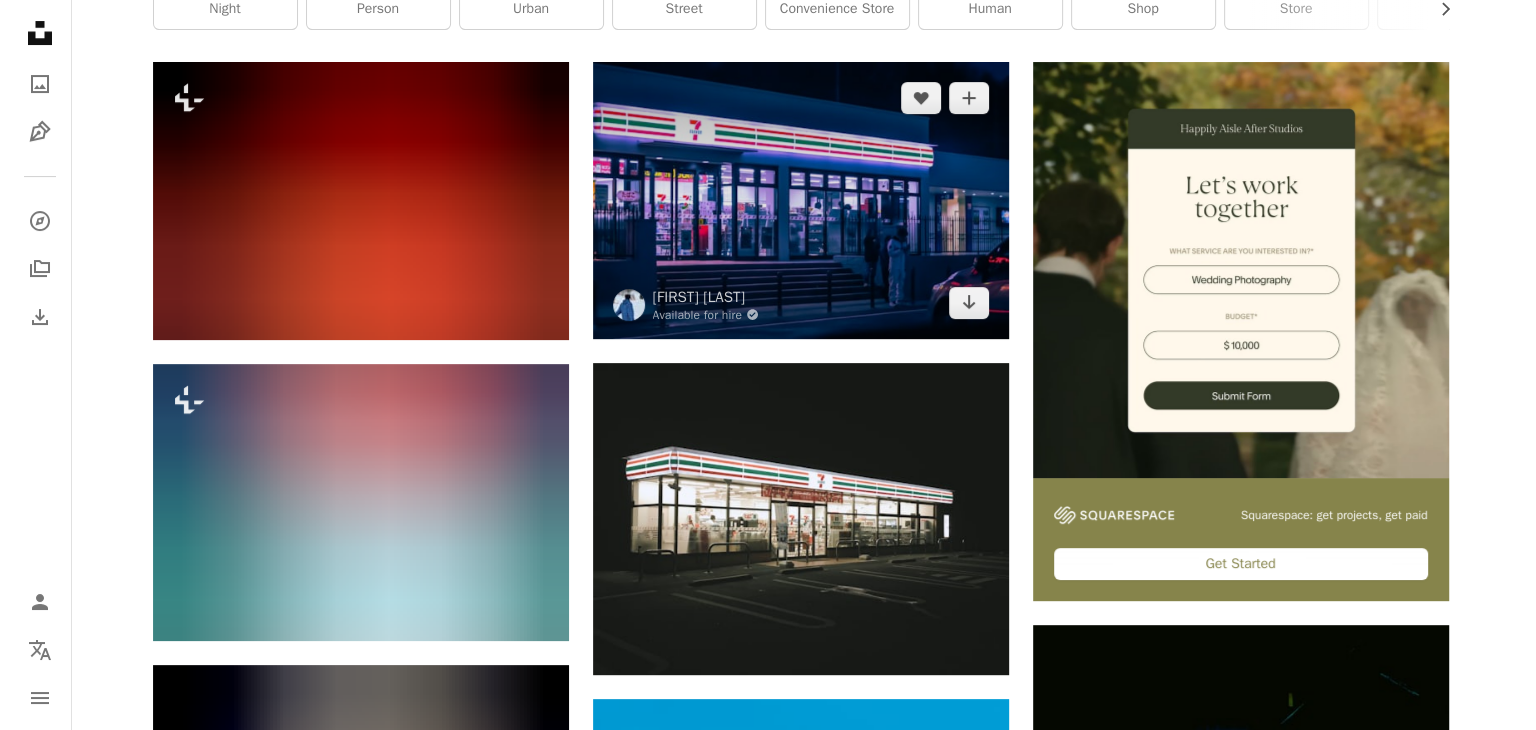 scroll, scrollTop: 400, scrollLeft: 0, axis: vertical 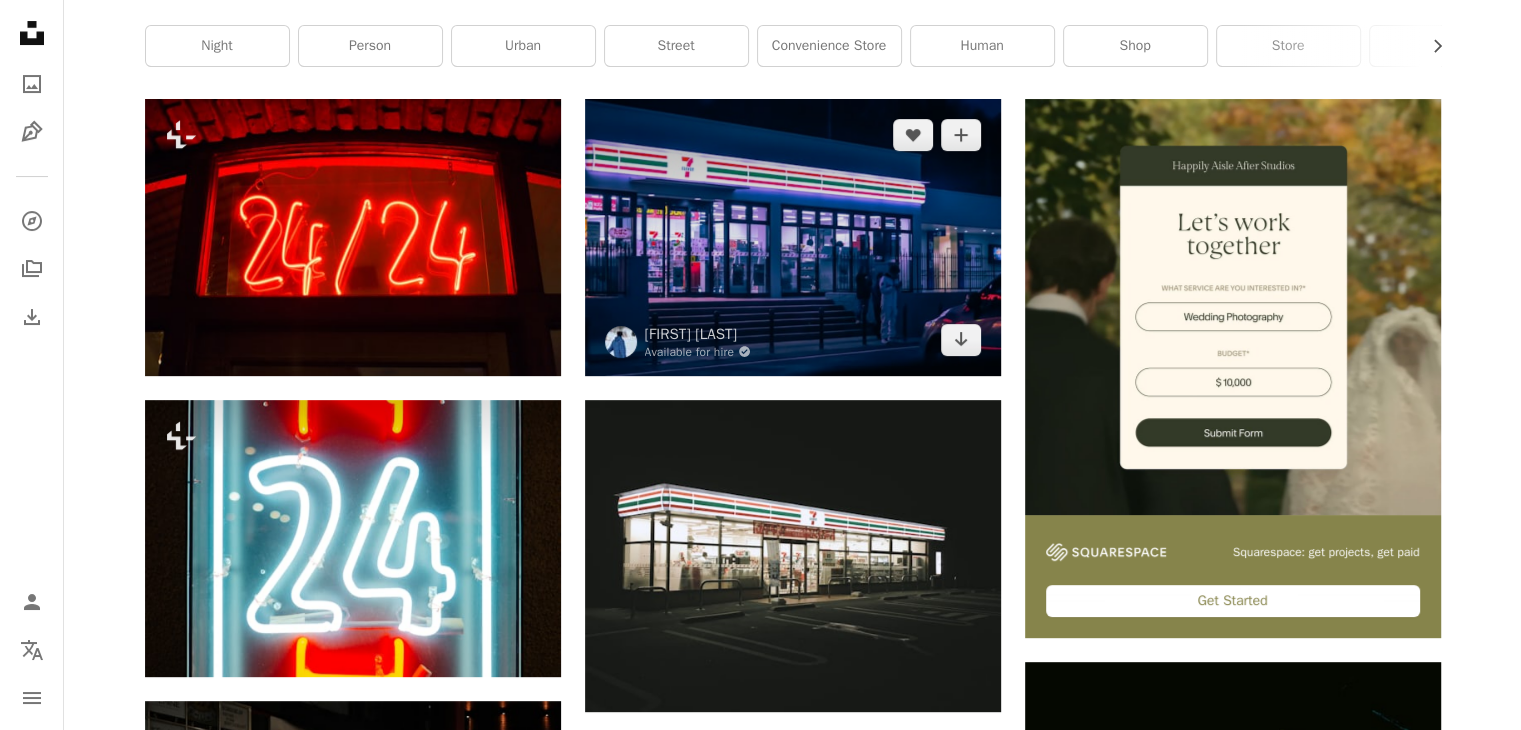 click at bounding box center [793, 237] 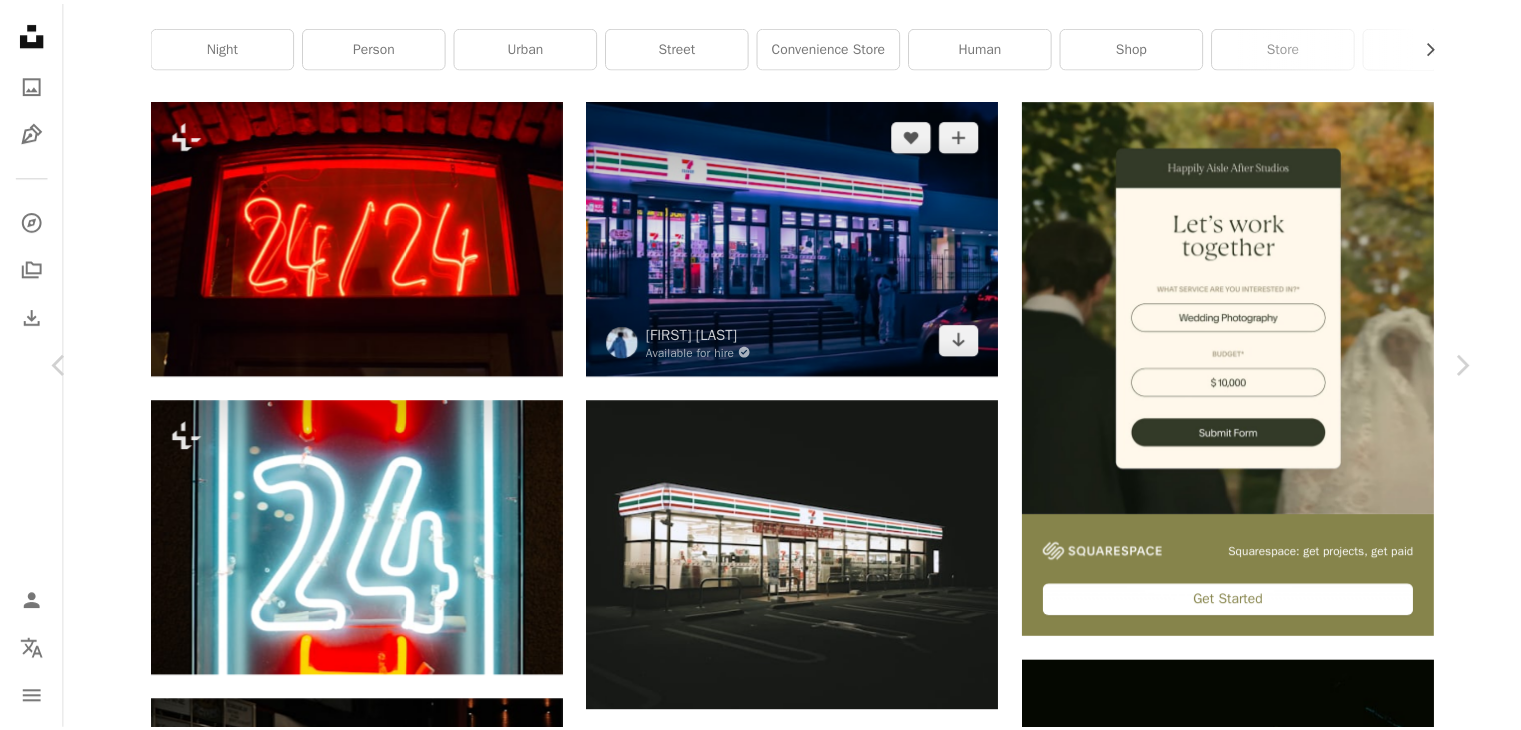 scroll, scrollTop: 100, scrollLeft: 0, axis: vertical 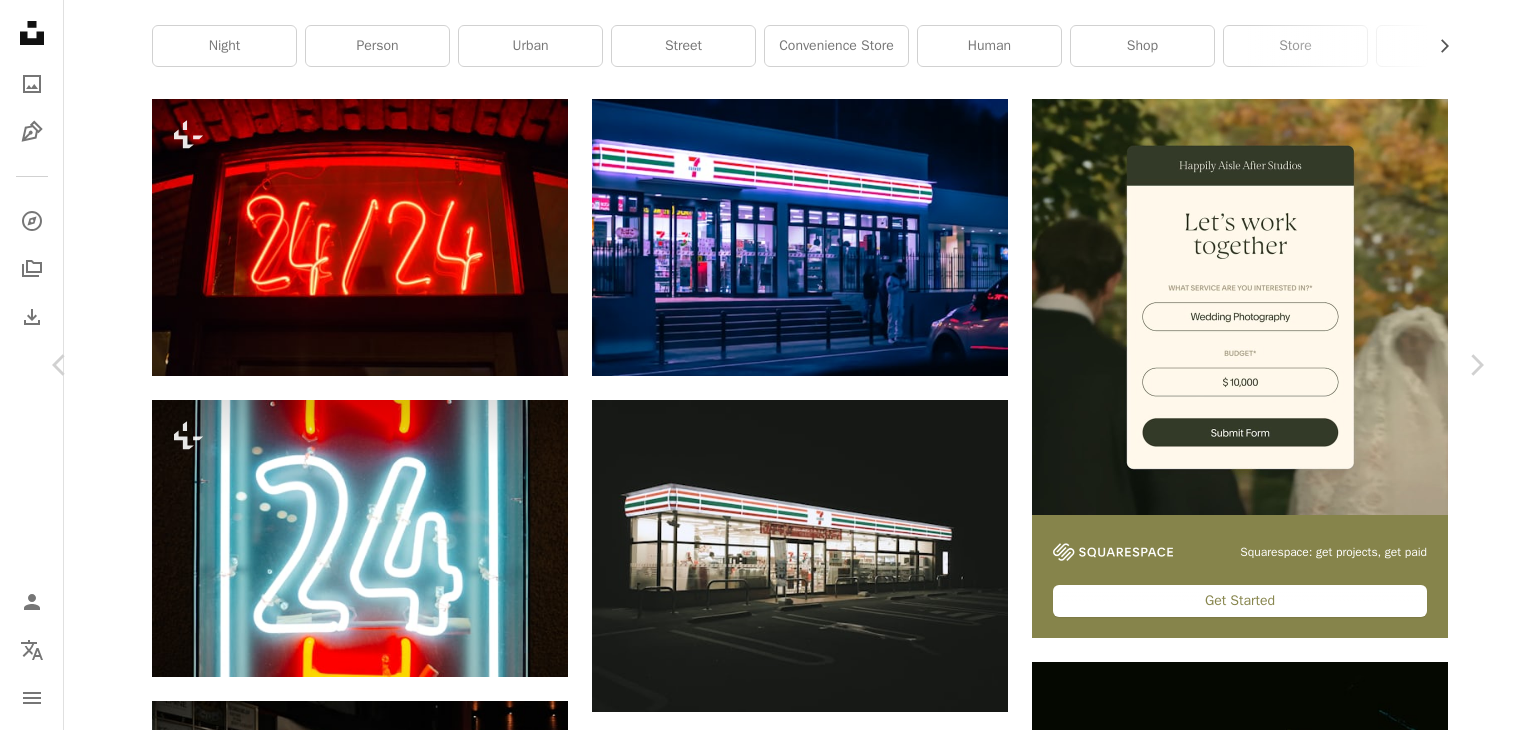 click on "Convenience store in night Japan Calendar outlined Published on March [DAY], [YEAR] Camera NIKON CORPORATION, NIKON D5000 Safety Free to use under the Unsplash License japan night light neon neon lights convenience store night life night lights neon japan night japan seven eleven konbini car food building human architecture interior design restaurant lighting Public domain images Browse premium related images on iStock | Save 20% with code UNSPLASH20 View more on iStock ↗ Related images A heart A plus sign INHYEOK PARK Arrow pointing down A heart A plus sign Iain Cridland Available for hire A checkmark inside of a circle Arrow pointing down Plus sign for Unsplash+ A heart A plus sign [FIRST] [LAST] For Unsplash+ A lock Download A heart A plus sign Joseph Sharp A heart A" at bounding box center (768, 4312) 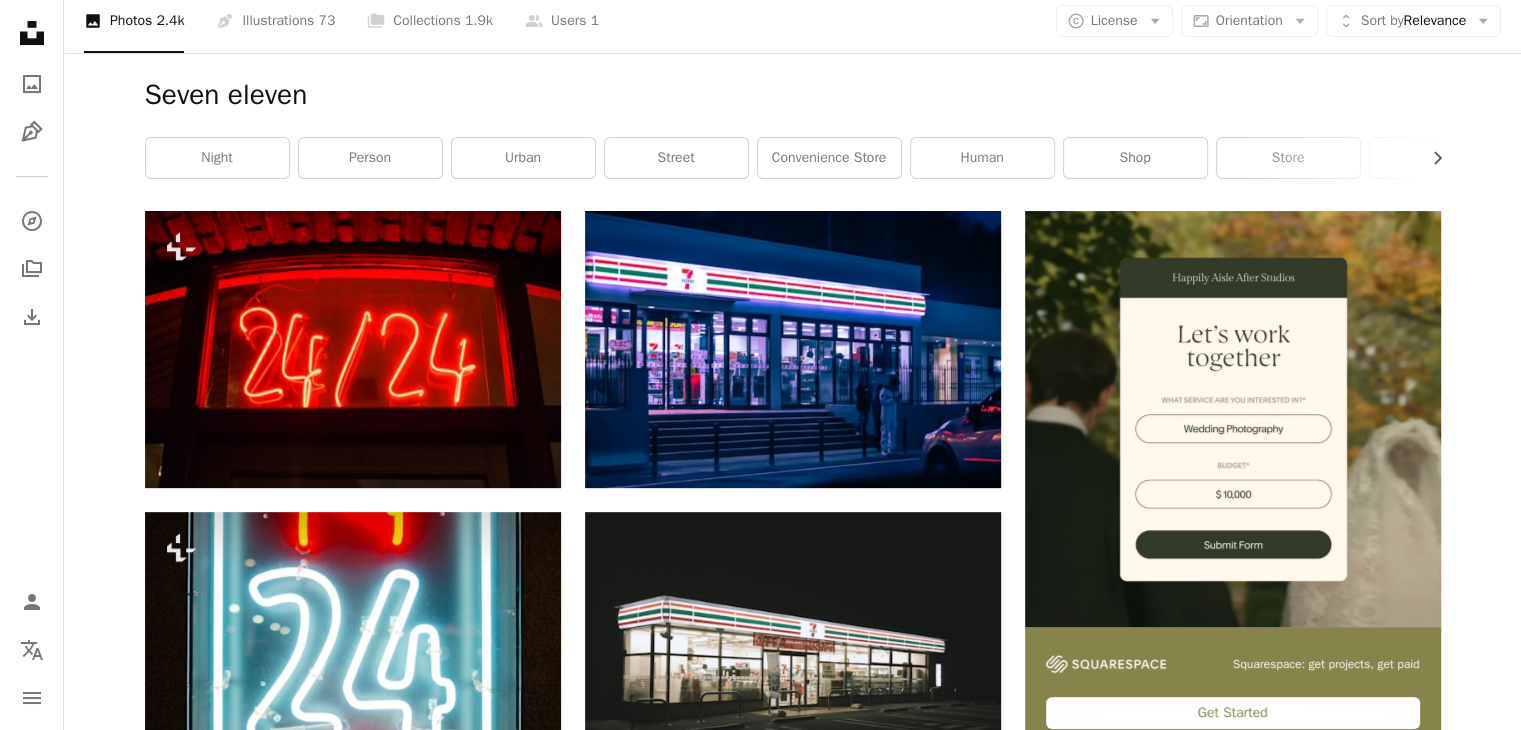 scroll, scrollTop: 300, scrollLeft: 0, axis: vertical 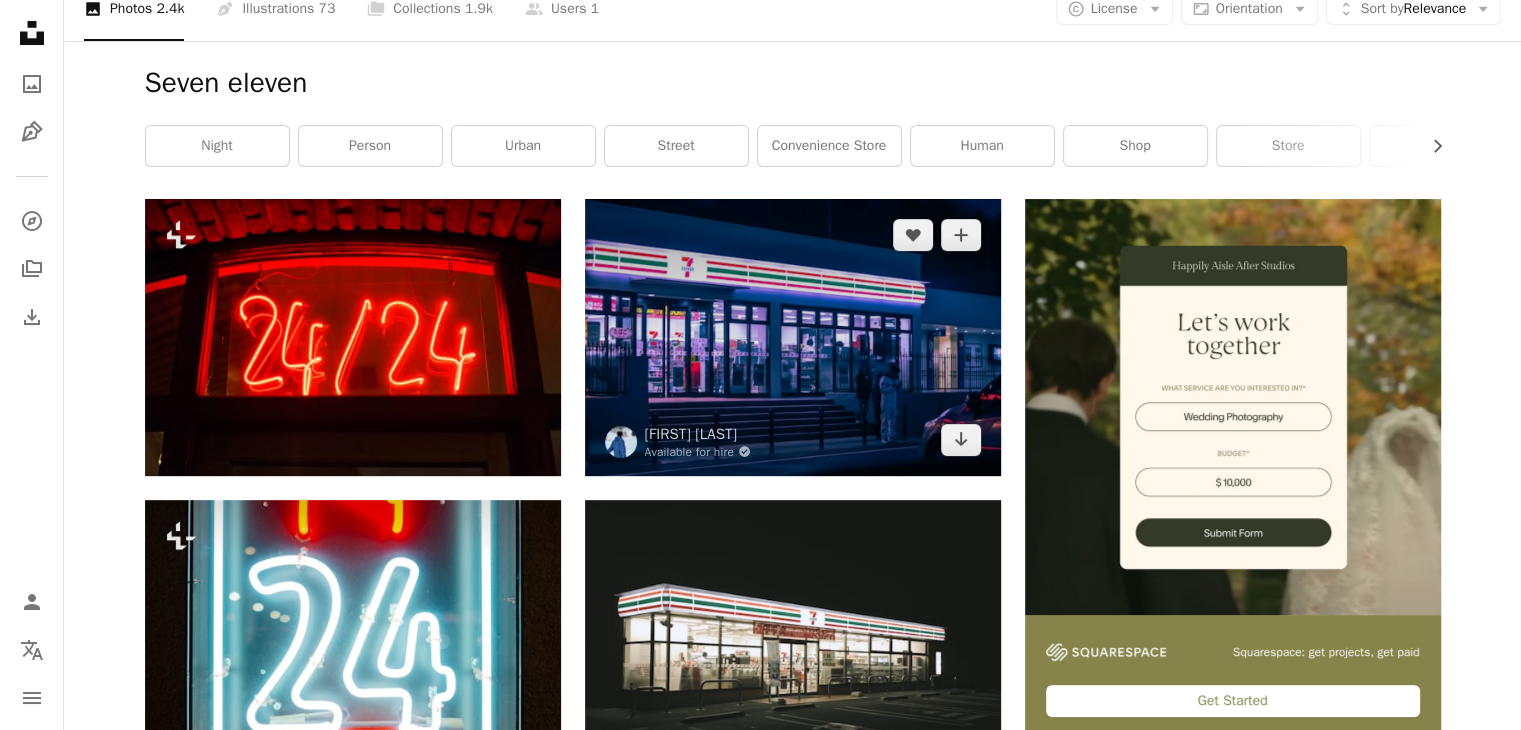 click at bounding box center (793, 337) 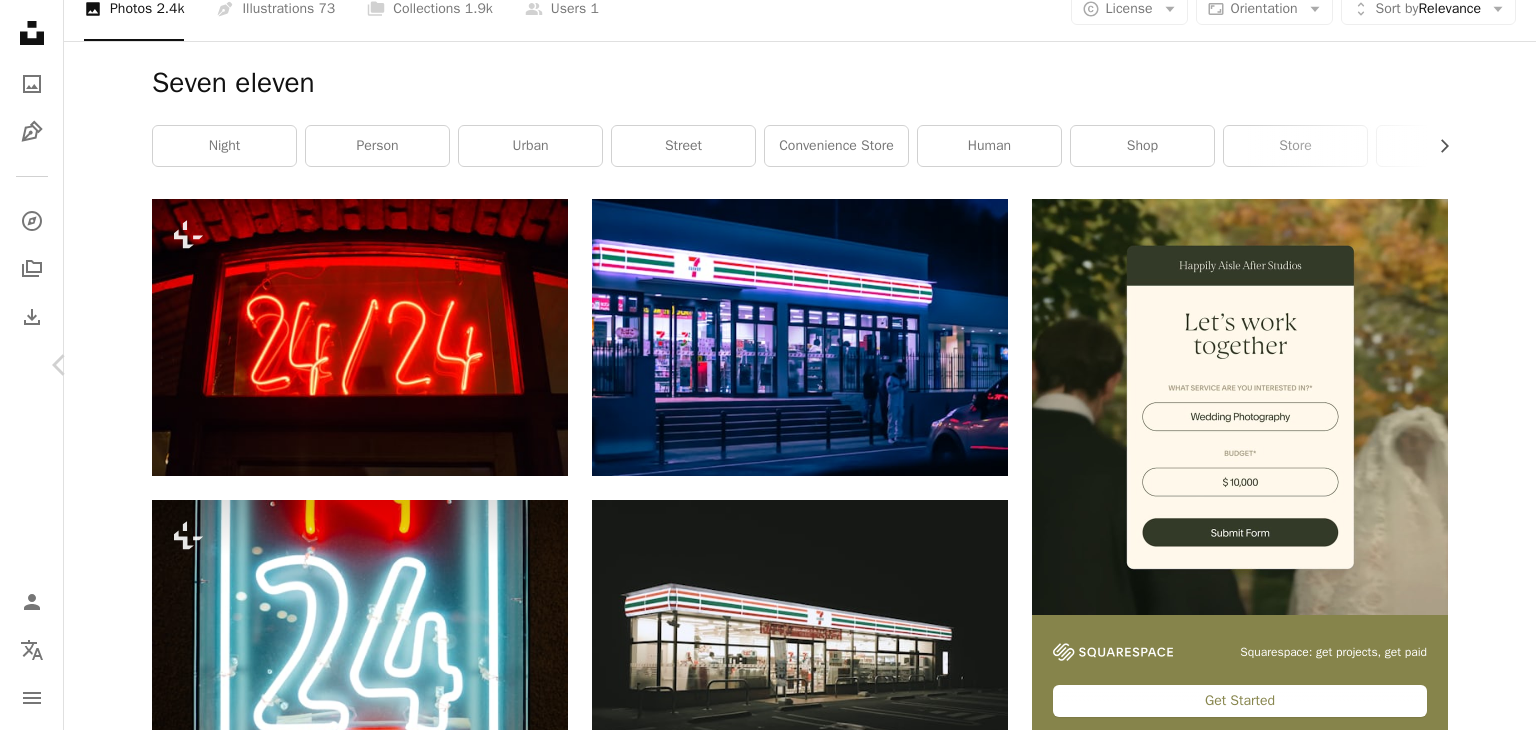 click on "Chevron right" at bounding box center [1476, 365] 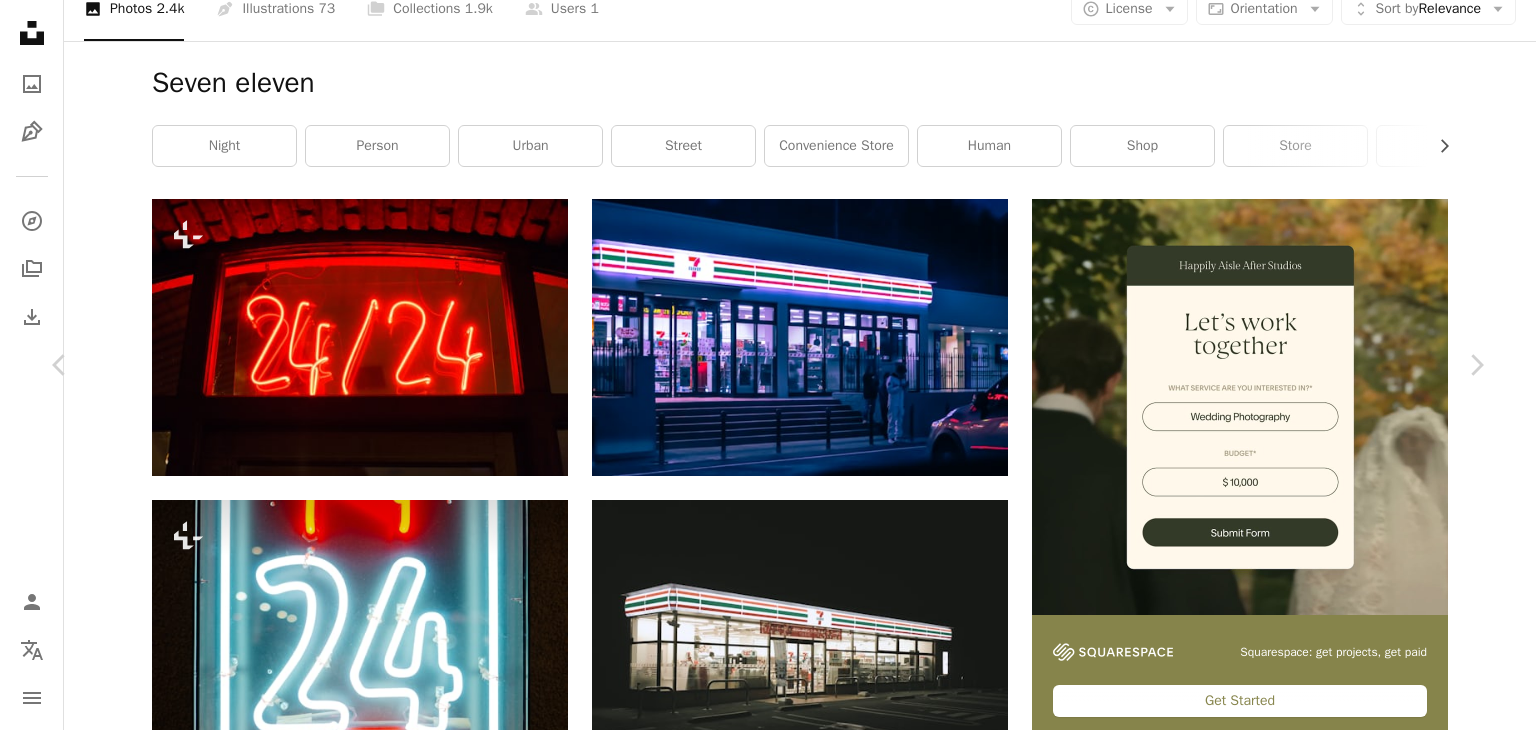 click on "An X shape Chevron left Chevron right [FIRST] [LAST] [FIRST]_ A heart A plus sign Download free Chevron down Zoom in Views 128,613 Downloads 773 A forward-right arrow Share Info icon Info More Actions Cinematic Seven-Eleven near Jeonju University, South Korea A map marker [CITY], [STATE], South Korea Calendar outlined Published on  [MONTH] [DAY], [YEAR] Camera Apple, iPhone 8 Plus Safety Free to use under the  Unsplash License wallpaper lighting neon retro shop store cinematic oled ambient convenience store streets thrift store street lights seven mart seven eleven eleven 7/11 food city Free images Browse premium related images on iStock  |  Save 20% with code UNSPLASH20 View more on iStock  ↗ Related images A heart A plus sign [FIRST] [LAST] Arrow pointing down A heart A plus sign [FIRST] [LAST] Available for hire A checkmark inside of a circle Arrow pointing down A heart A plus sign [FIRST] Arrow pointing down Plus sign for Unsplash+ A heart A plus sign [FIRST] For  Unsplash+ A lock Download A heart" at bounding box center (768, 4412) 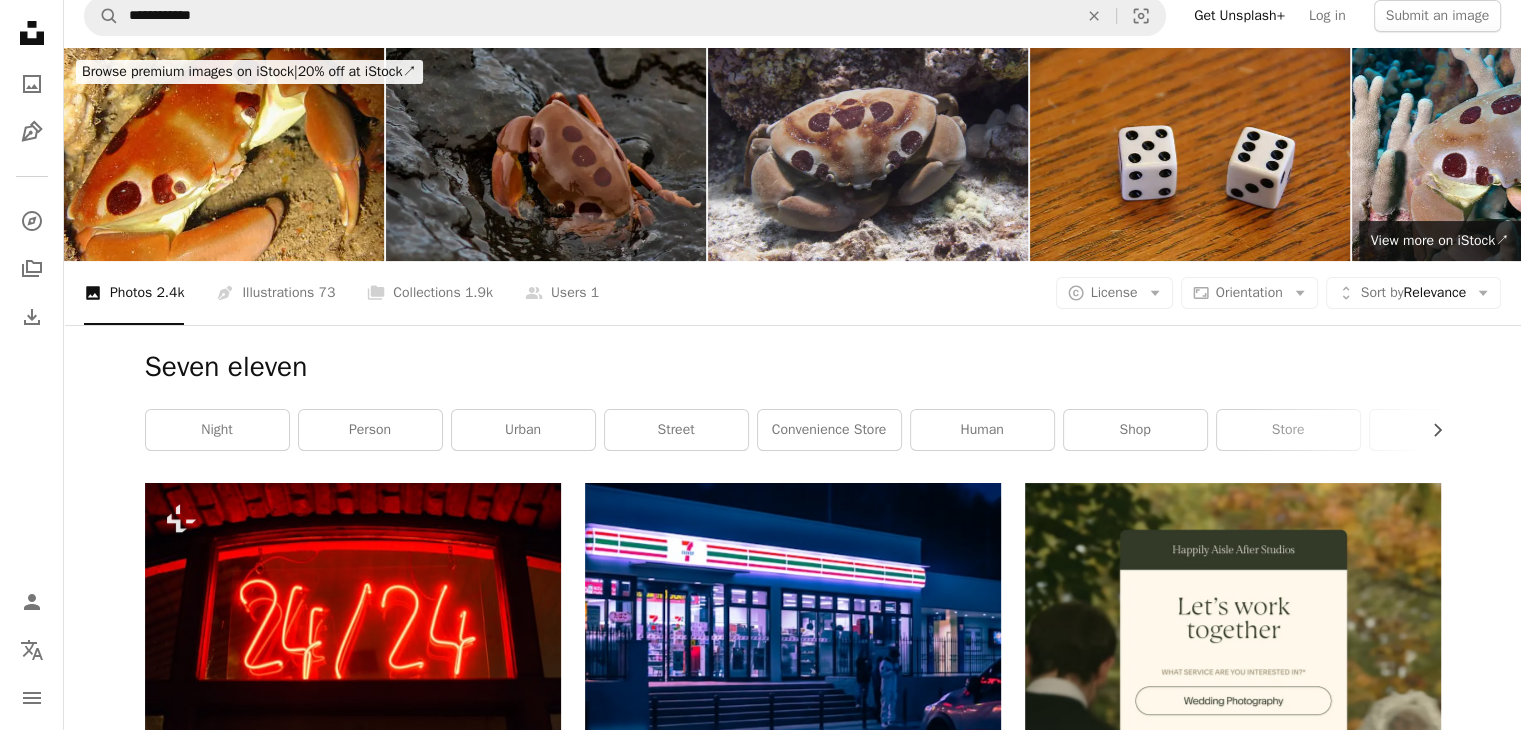 scroll, scrollTop: 0, scrollLeft: 0, axis: both 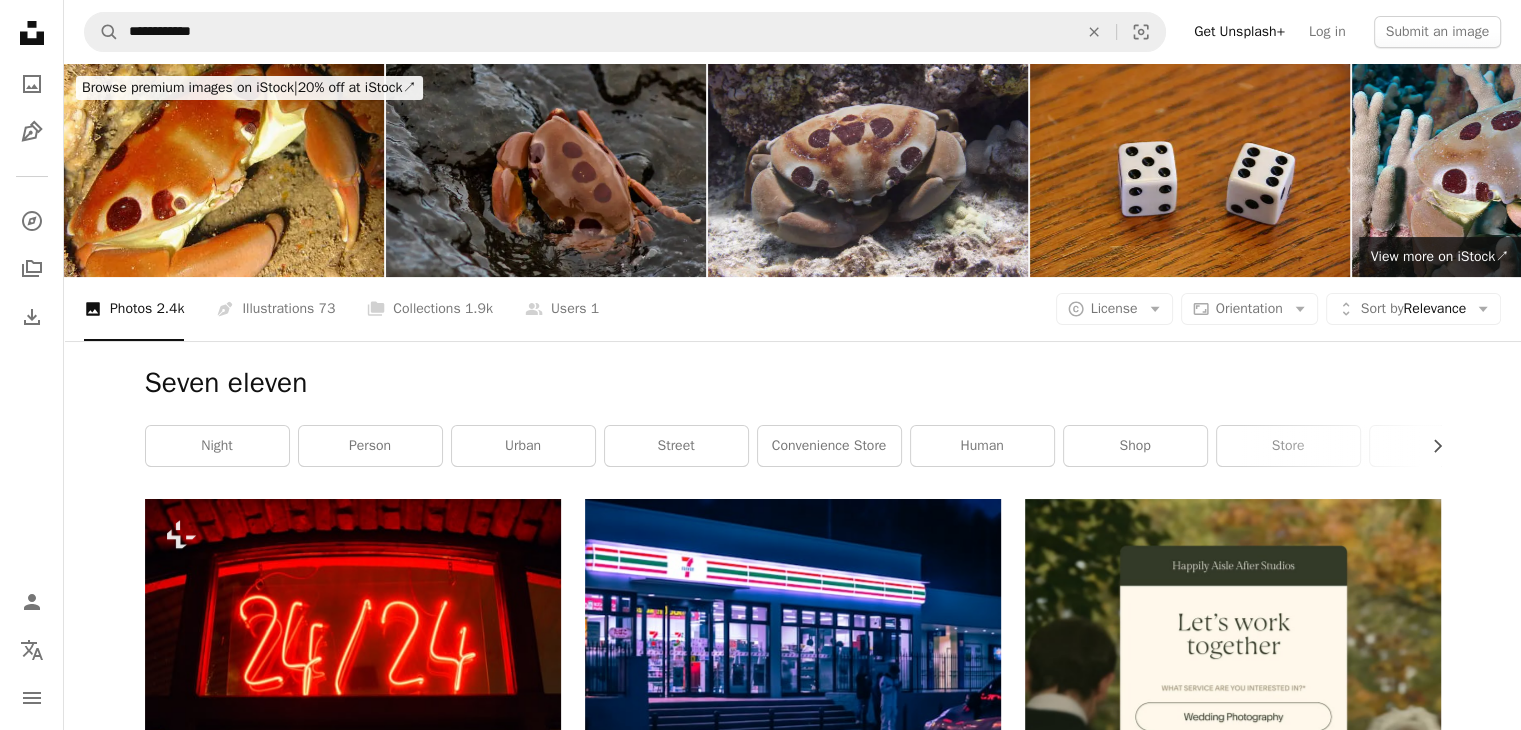 click on "**********" at bounding box center (792, 32) 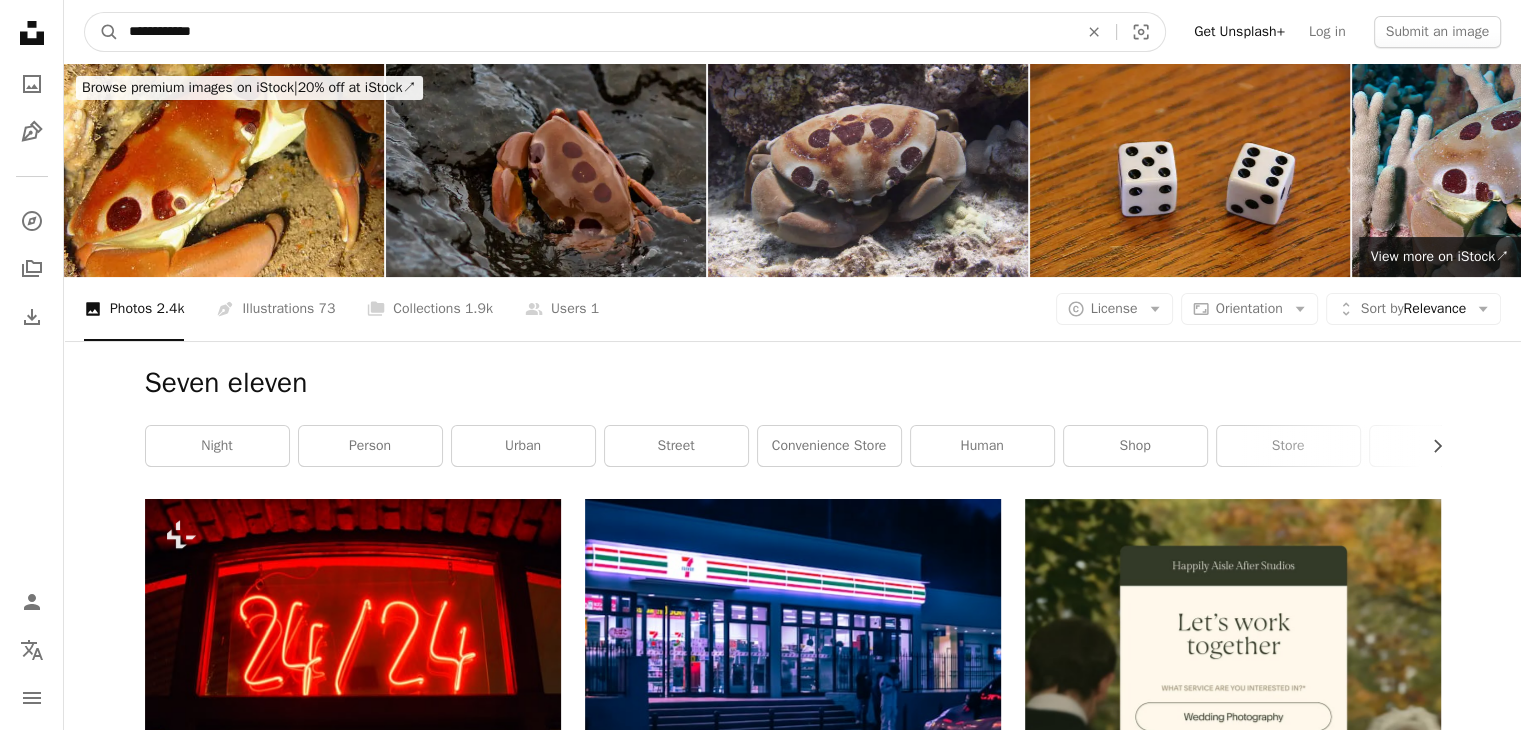 click on "**********" at bounding box center [595, 32] 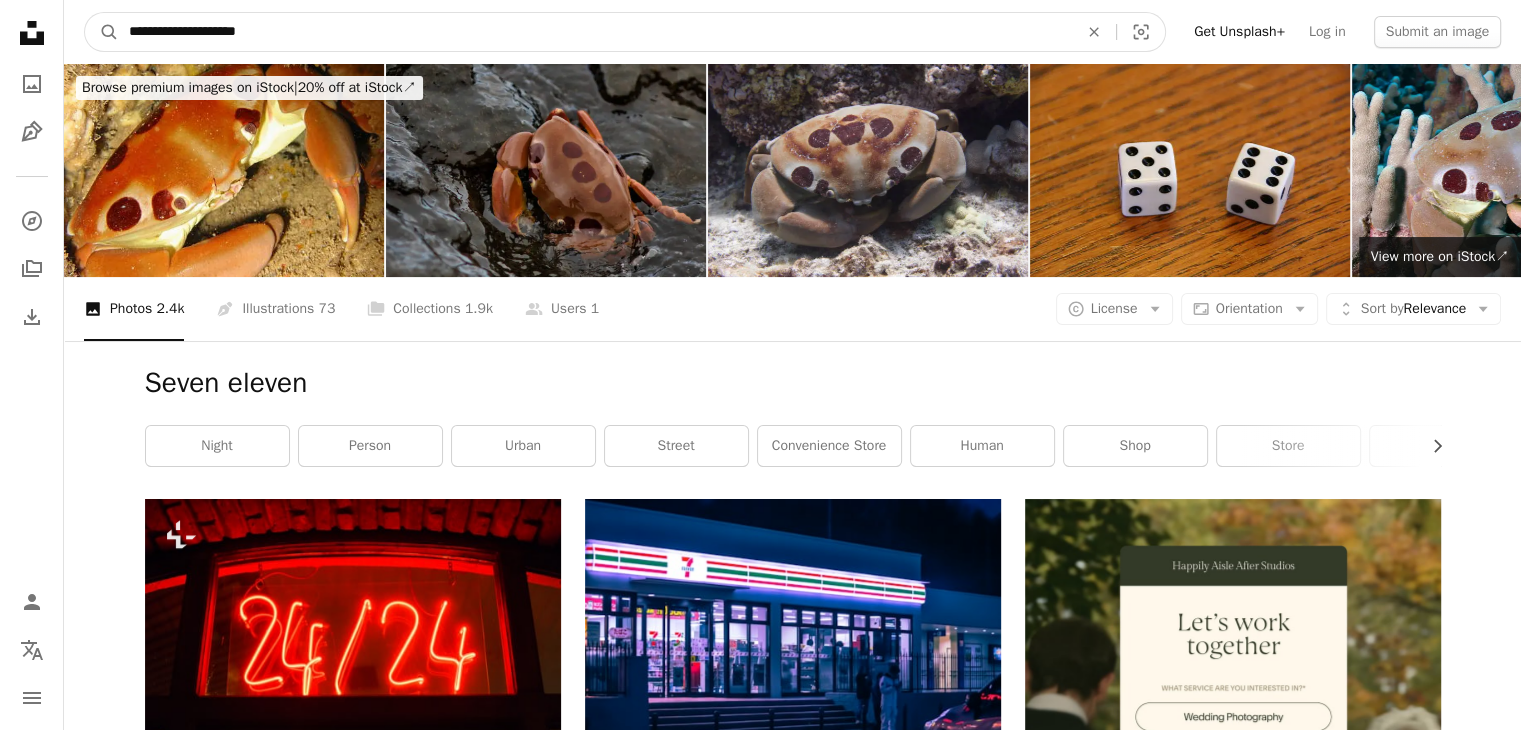 click on "A magnifying glass" at bounding box center (102, 32) 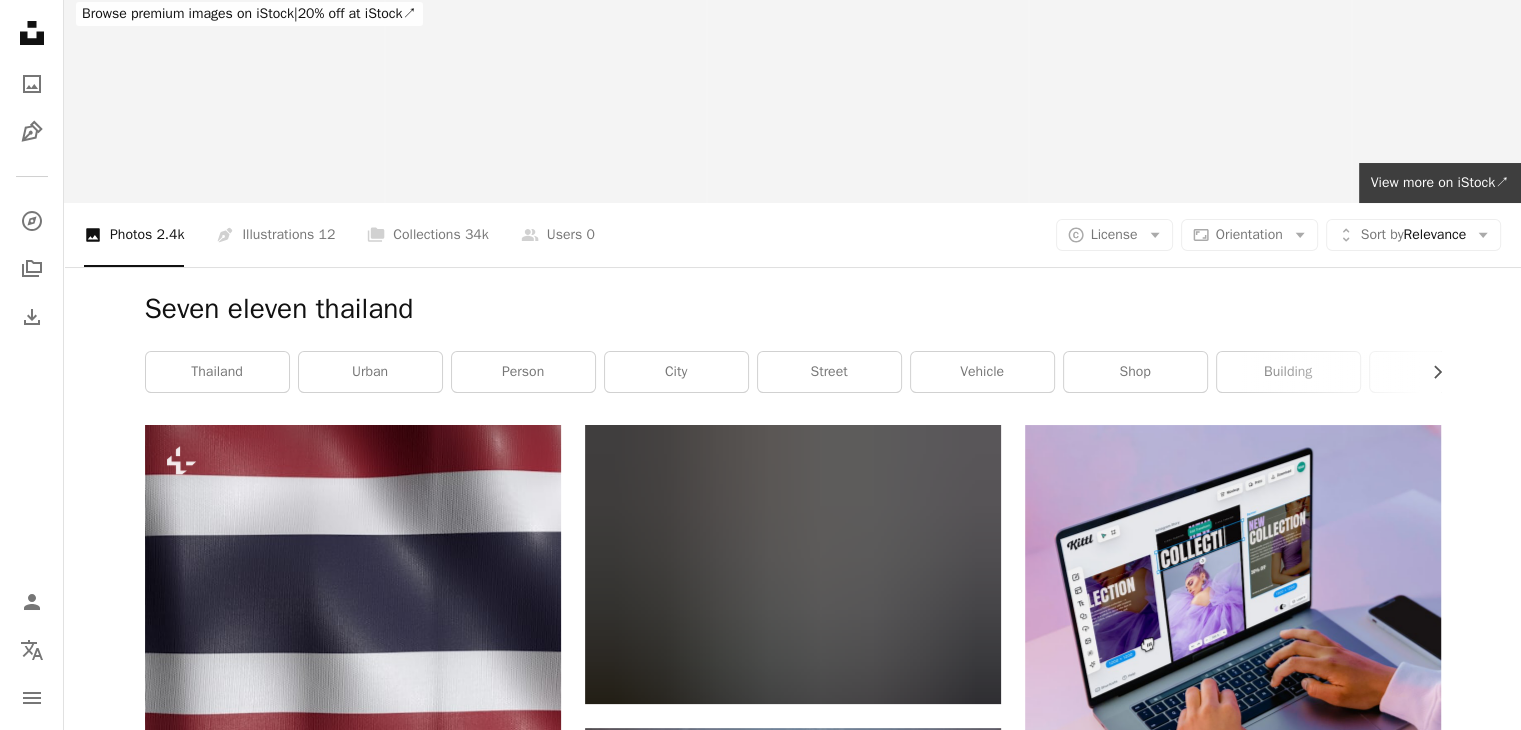scroll, scrollTop: 0, scrollLeft: 0, axis: both 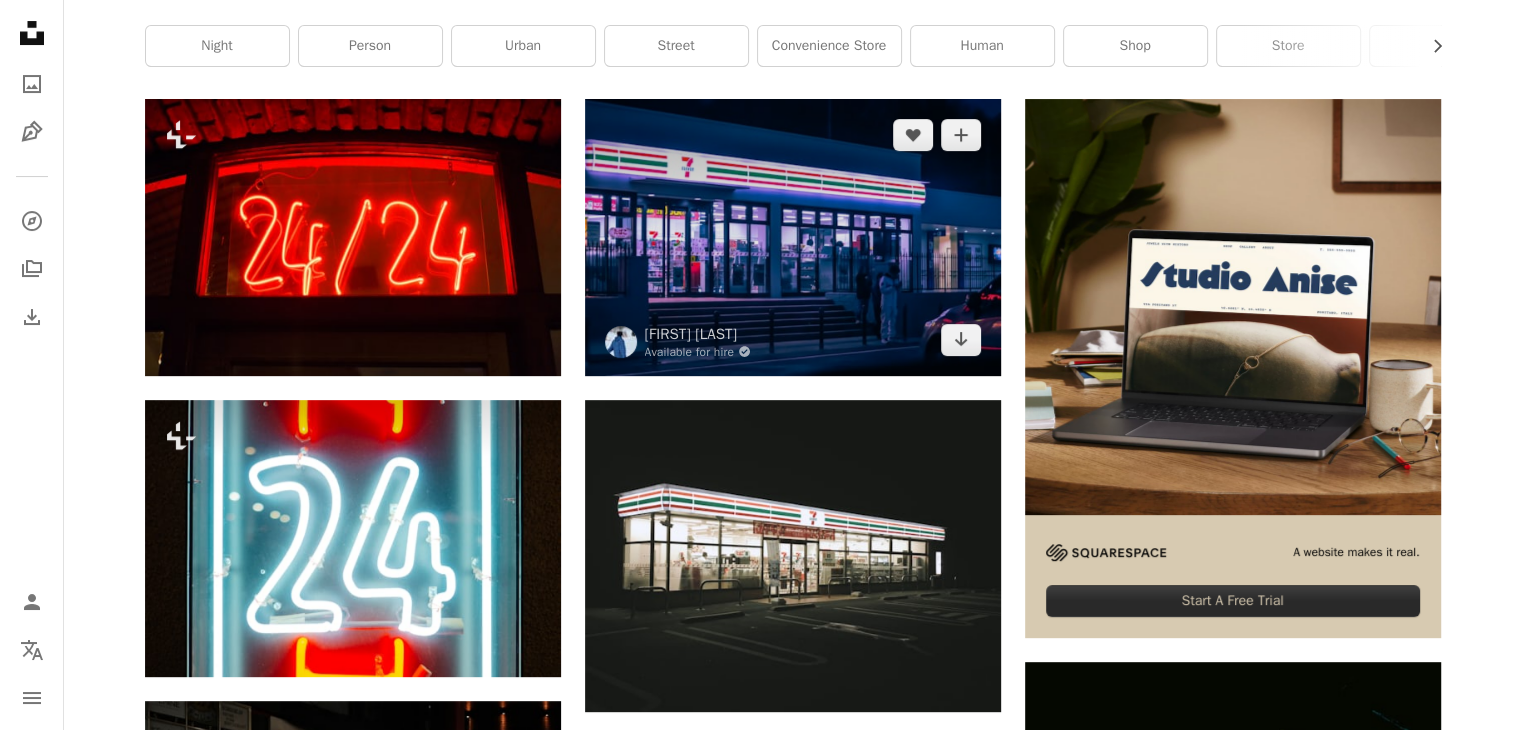 click at bounding box center [793, 237] 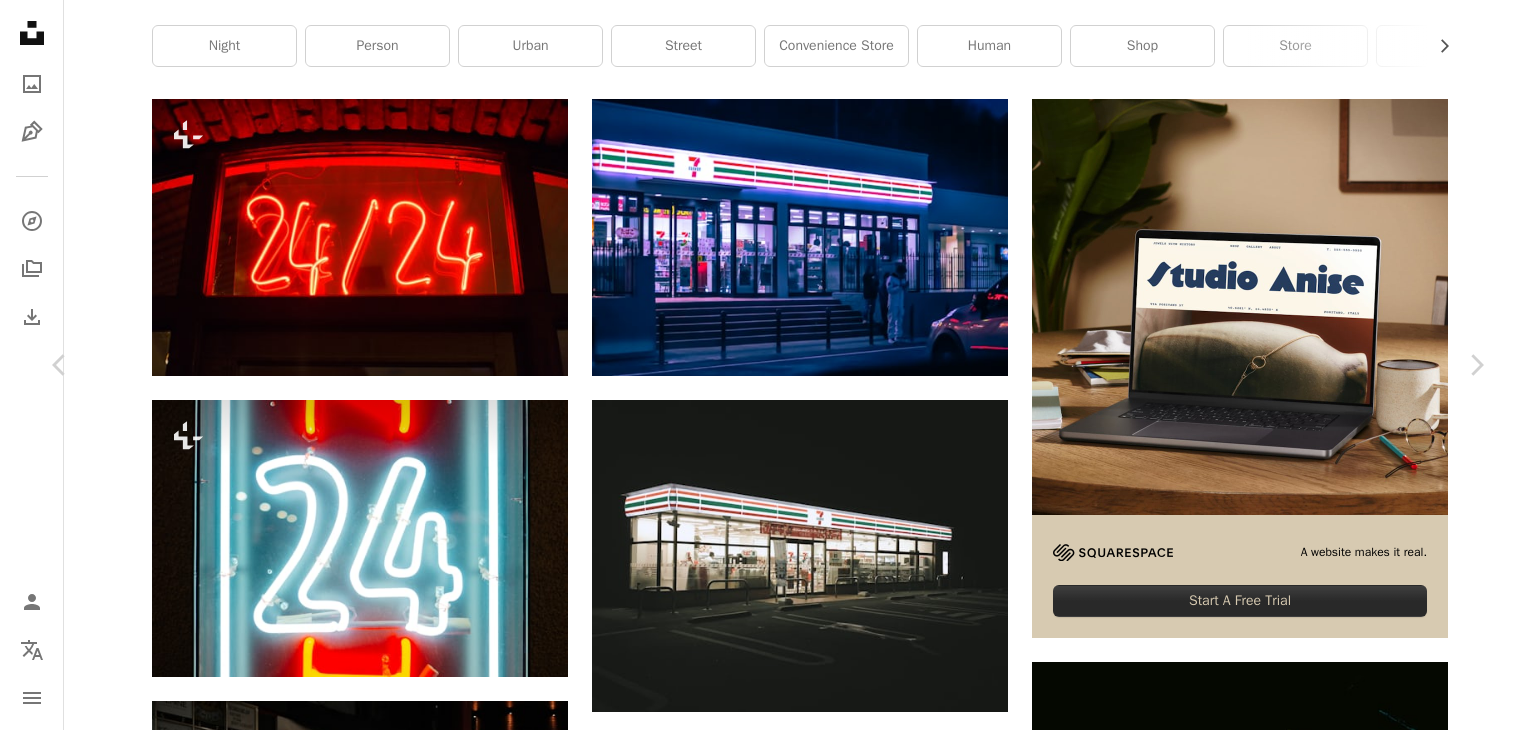 scroll, scrollTop: 200, scrollLeft: 0, axis: vertical 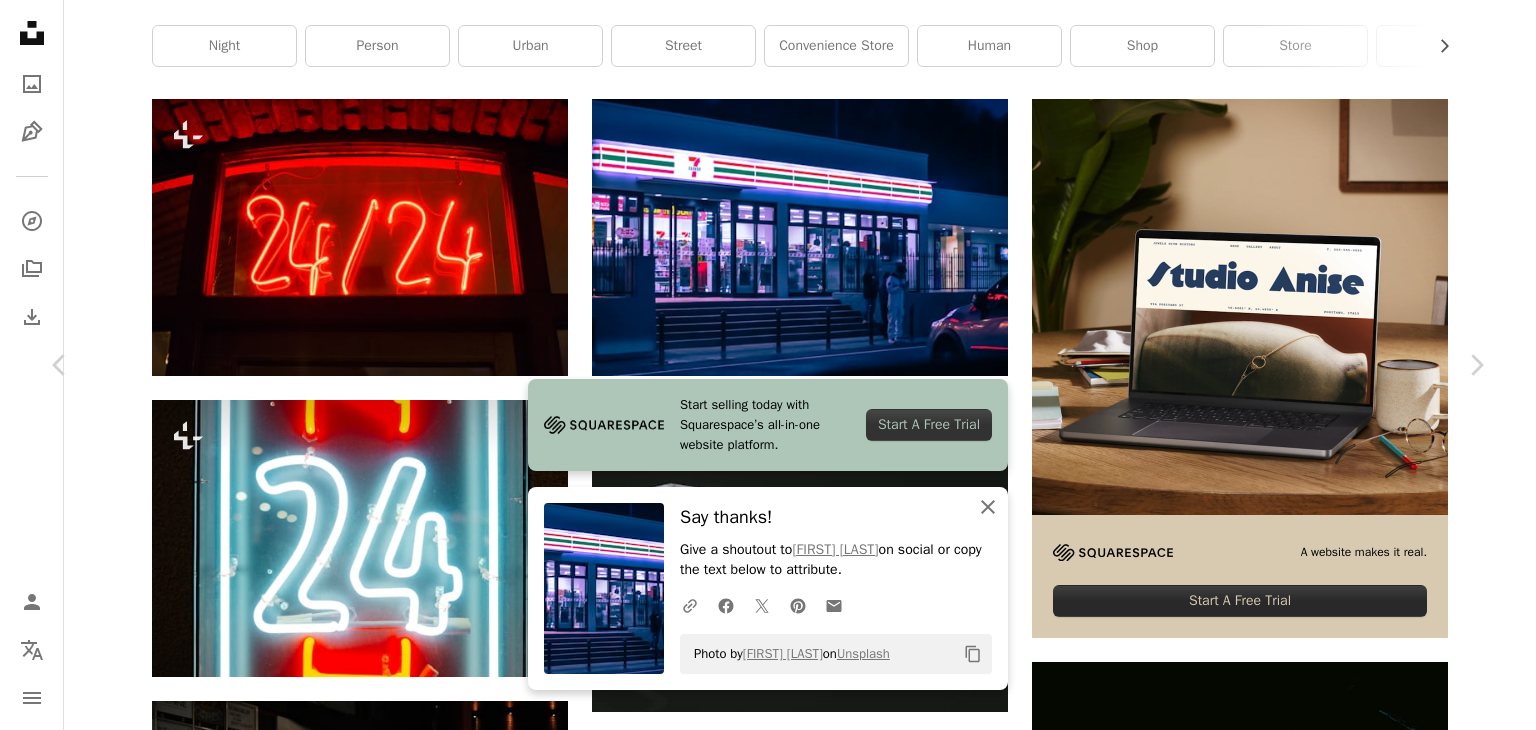 click on "An X shape" at bounding box center [988, 507] 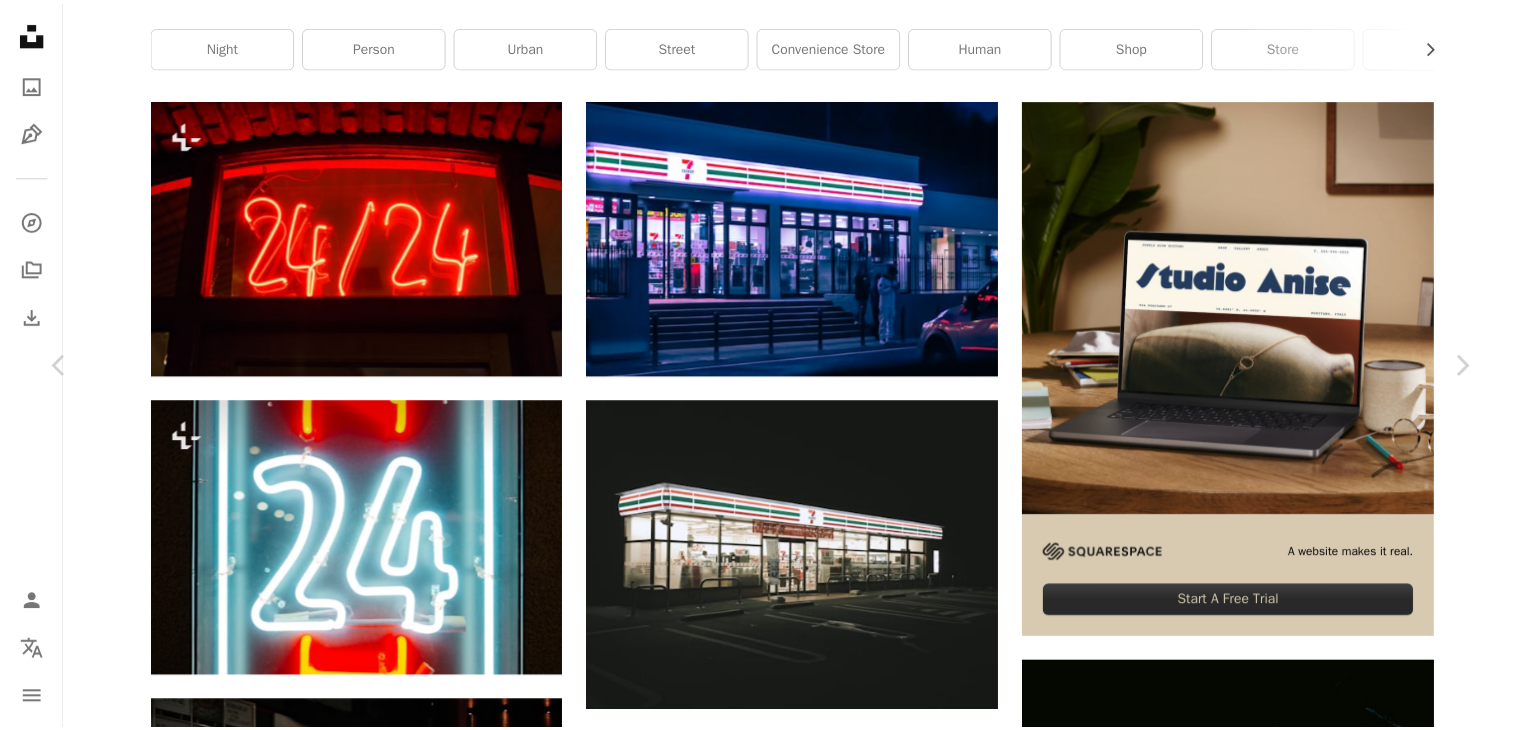 scroll, scrollTop: 0, scrollLeft: 0, axis: both 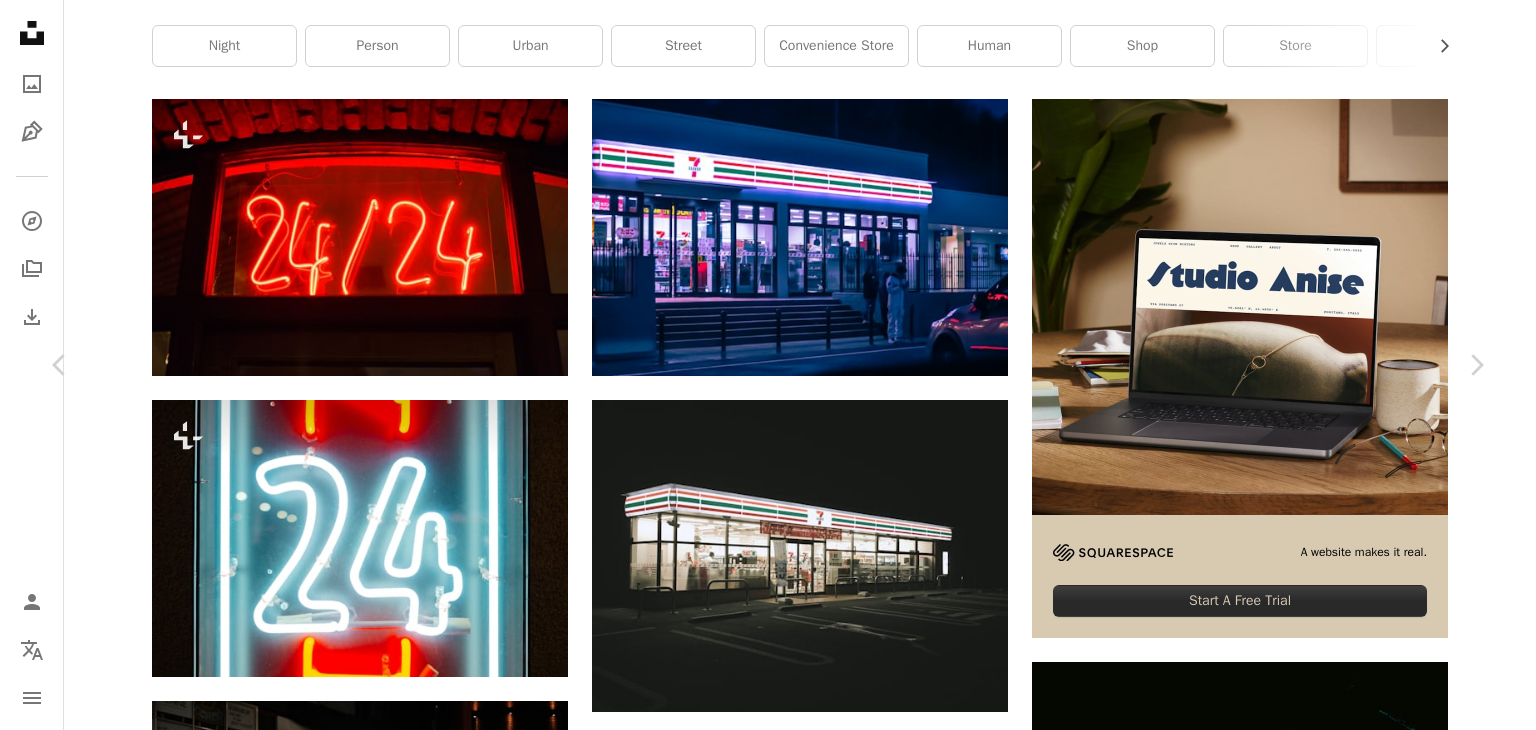 click on "Convenience store in night Japan Calendar outlined Published on March [DAY], [YEAR] Camera NIKON CORPORATION, NIKON D5000 Safety Free to use under the Unsplash License japan night light neon neon lights convenience store night life night lights neon japan night japan seven eleven konbini car food building human architecture interior design restaurant lighting Public domain images Browse premium related images on iStock | Save 20% with code UNSPLASH20 View more on iStock ↗ Related images A heart A plus sign INHYEOK PARK Arrow pointing down A heart A plus sign Iain Cridland Available for hire A checkmark inside of a circle Arrow pointing down Plus sign for Unsplash+ A heart A plus sign [FIRST] [LAST] For Unsplash+ A lock Download A heart A plus sign Joseph Sharp A heart A" at bounding box center [768, 4312] 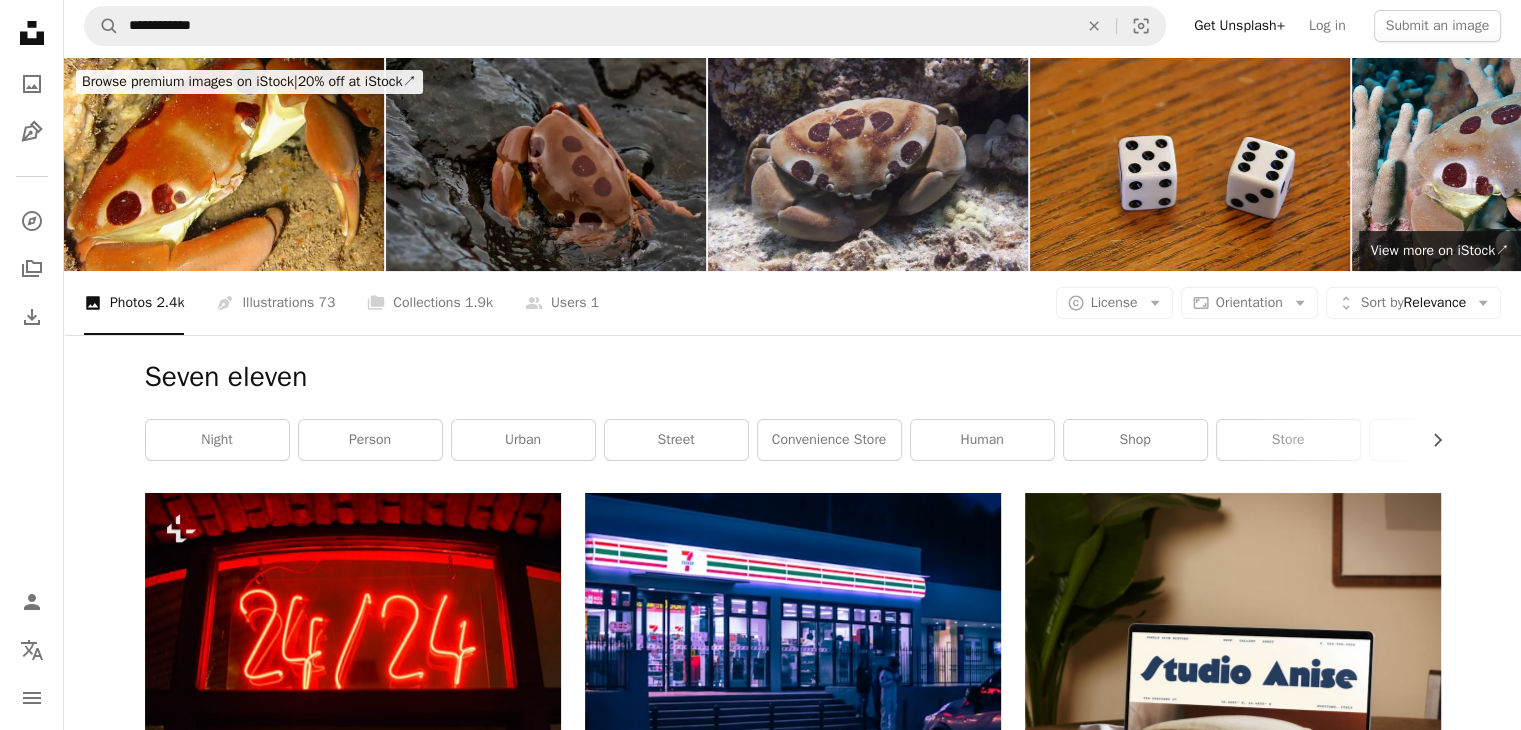 scroll, scrollTop: 0, scrollLeft: 0, axis: both 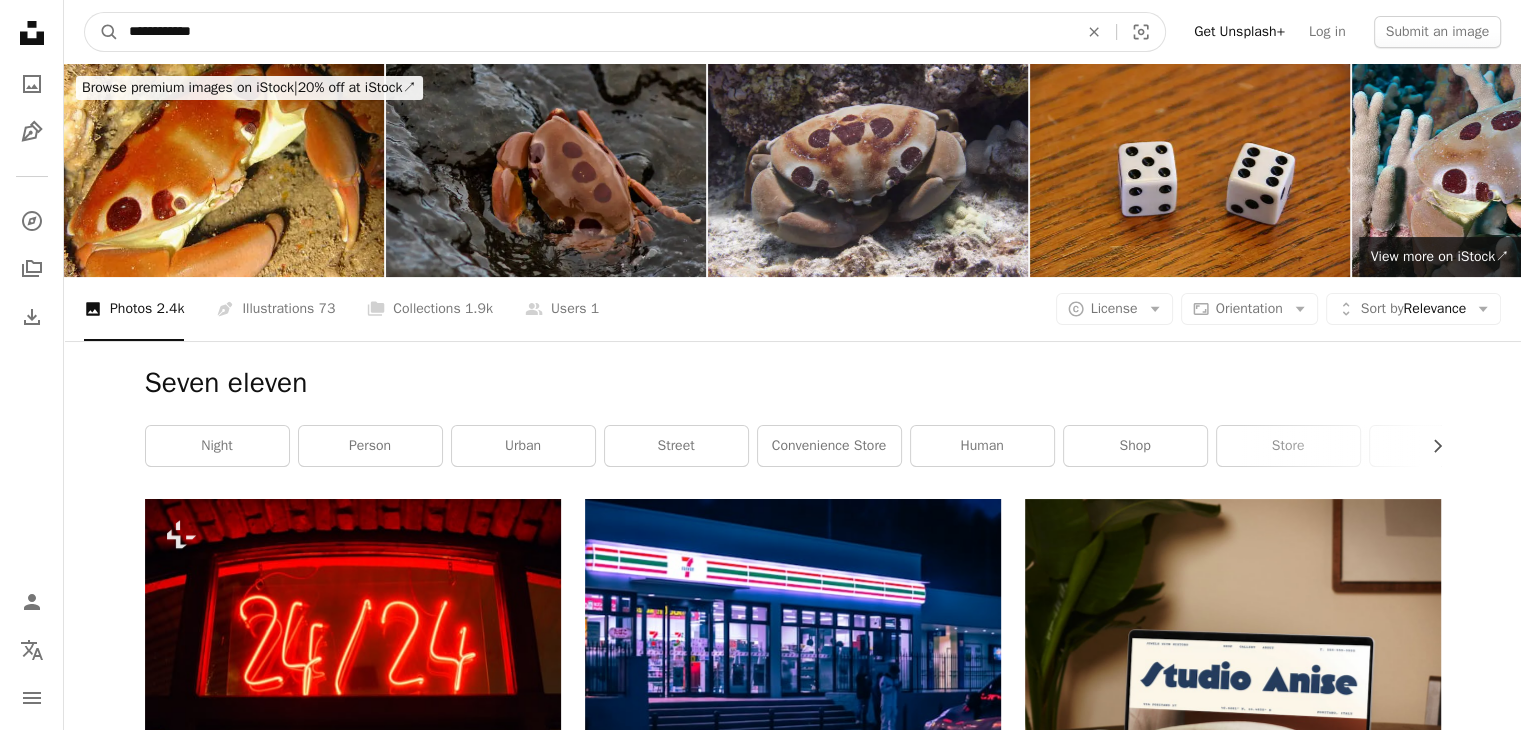 click on "**********" at bounding box center [595, 32] 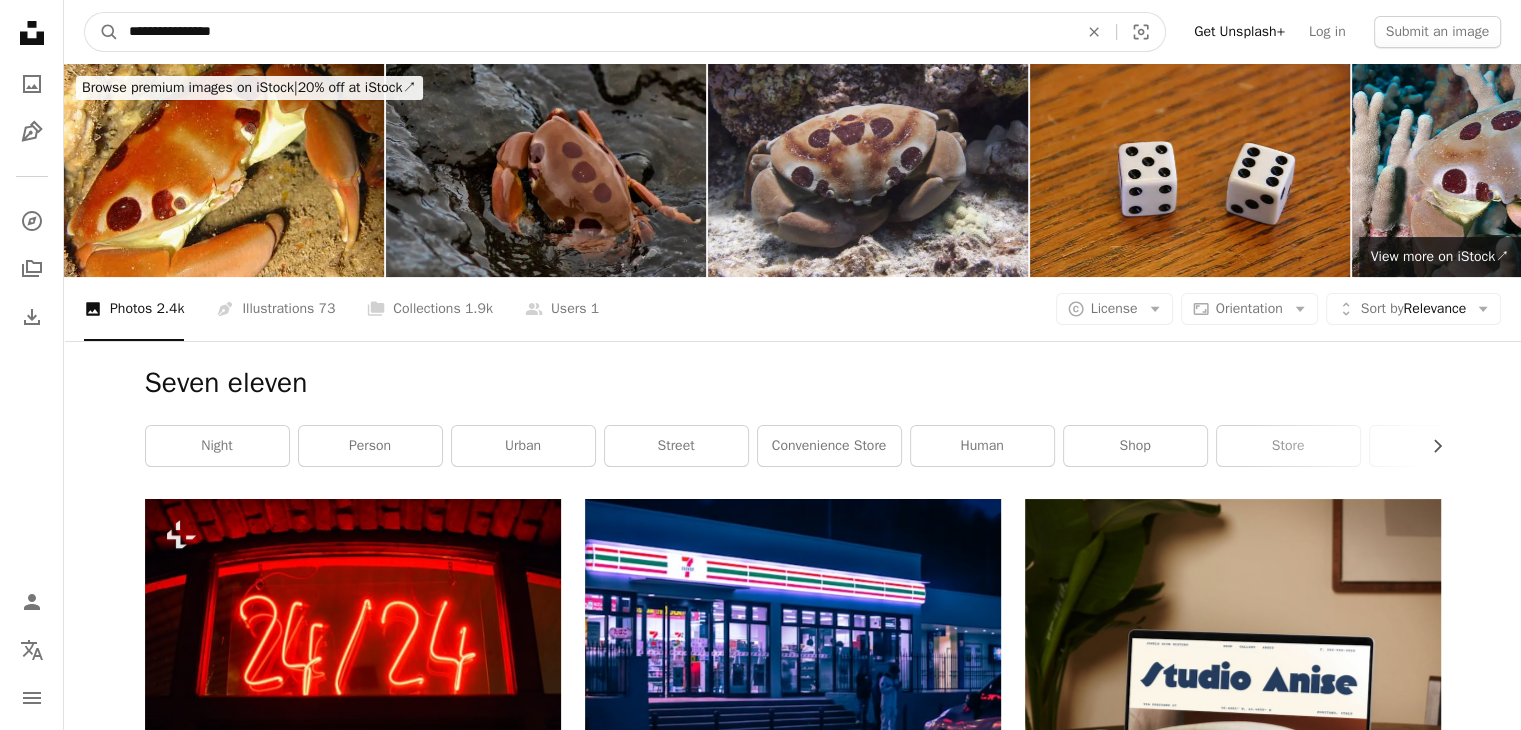 click on "A magnifying glass" at bounding box center [102, 32] 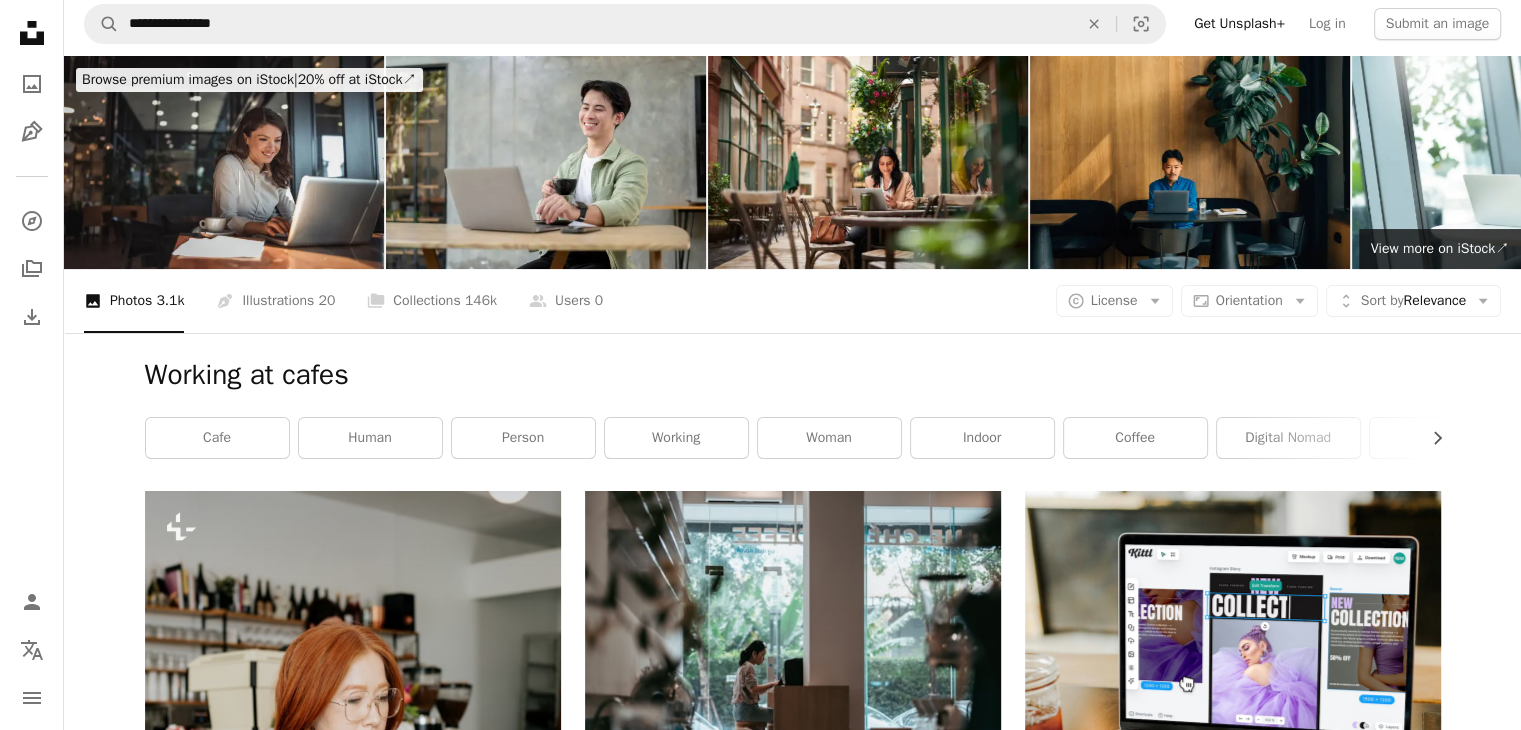 scroll, scrollTop: 0, scrollLeft: 0, axis: both 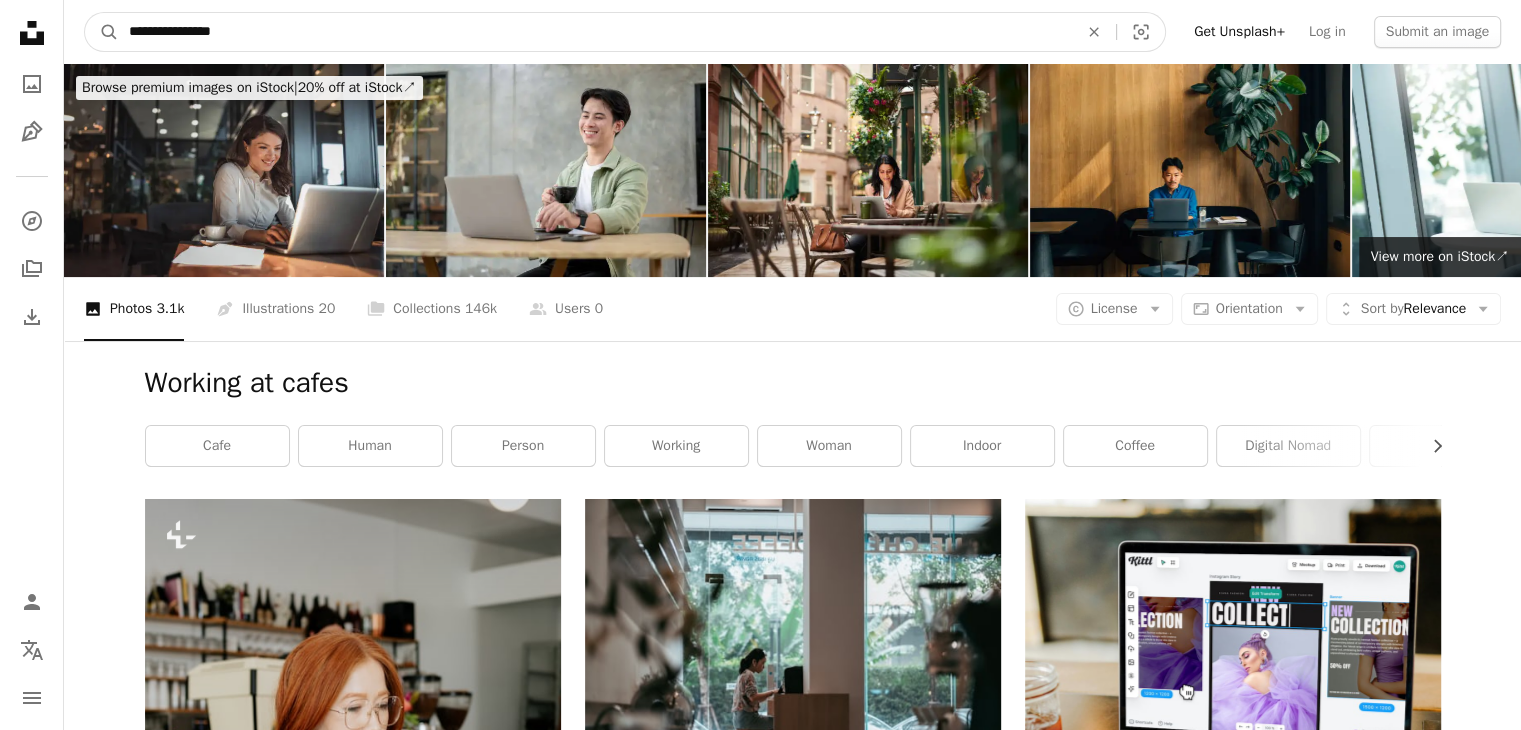 click on "**********" at bounding box center [595, 32] 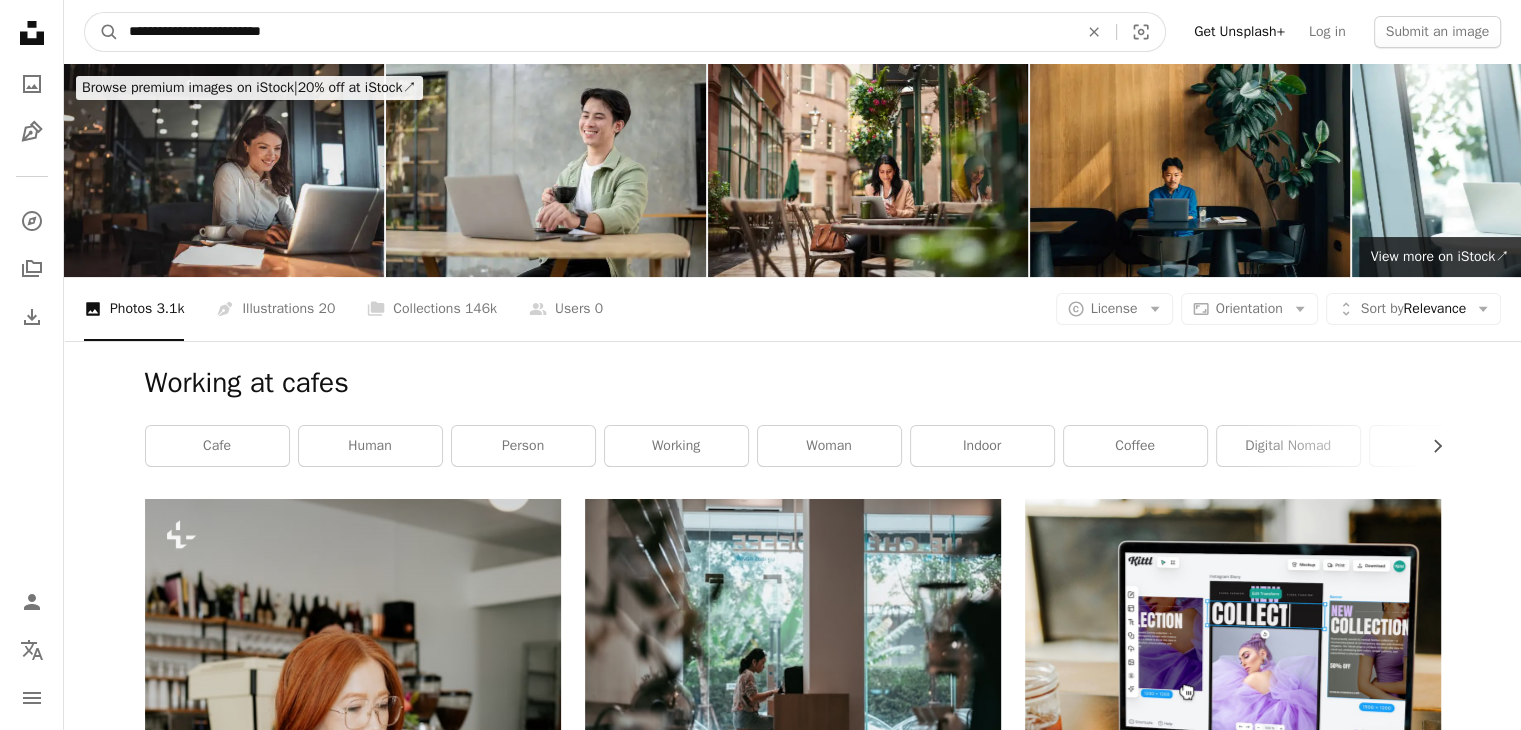click on "A magnifying glass" at bounding box center [102, 32] 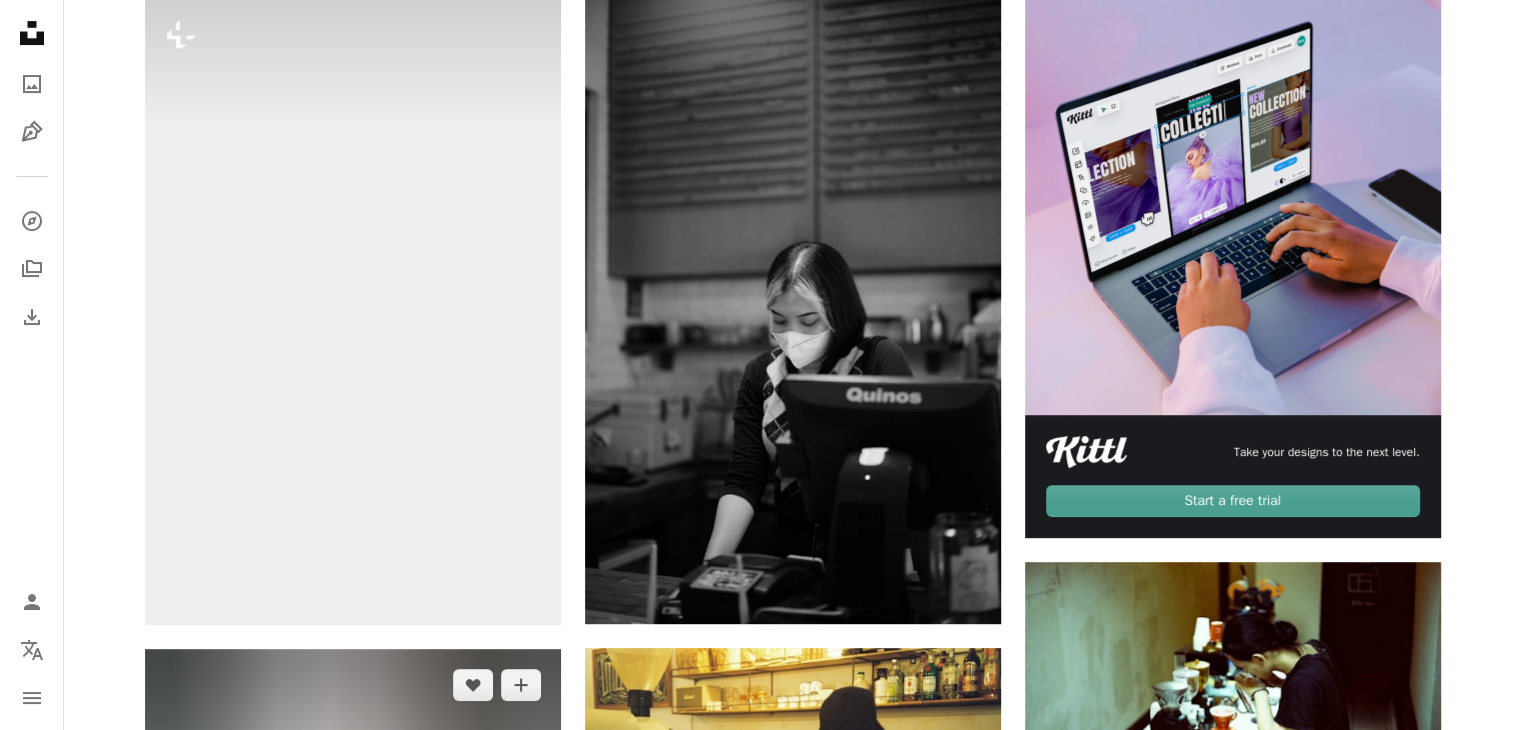 scroll, scrollTop: 0, scrollLeft: 0, axis: both 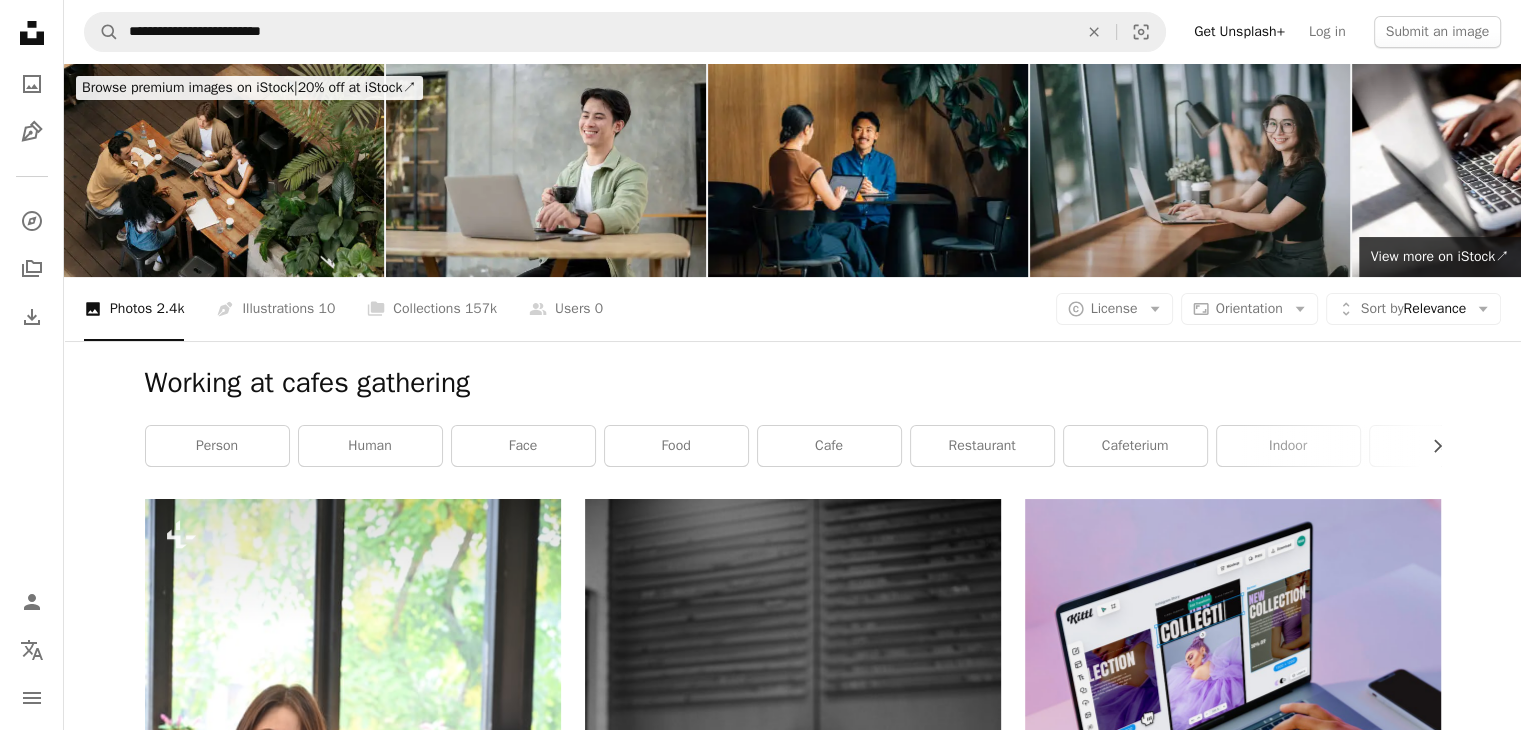 click on "**********" at bounding box center (792, 32) 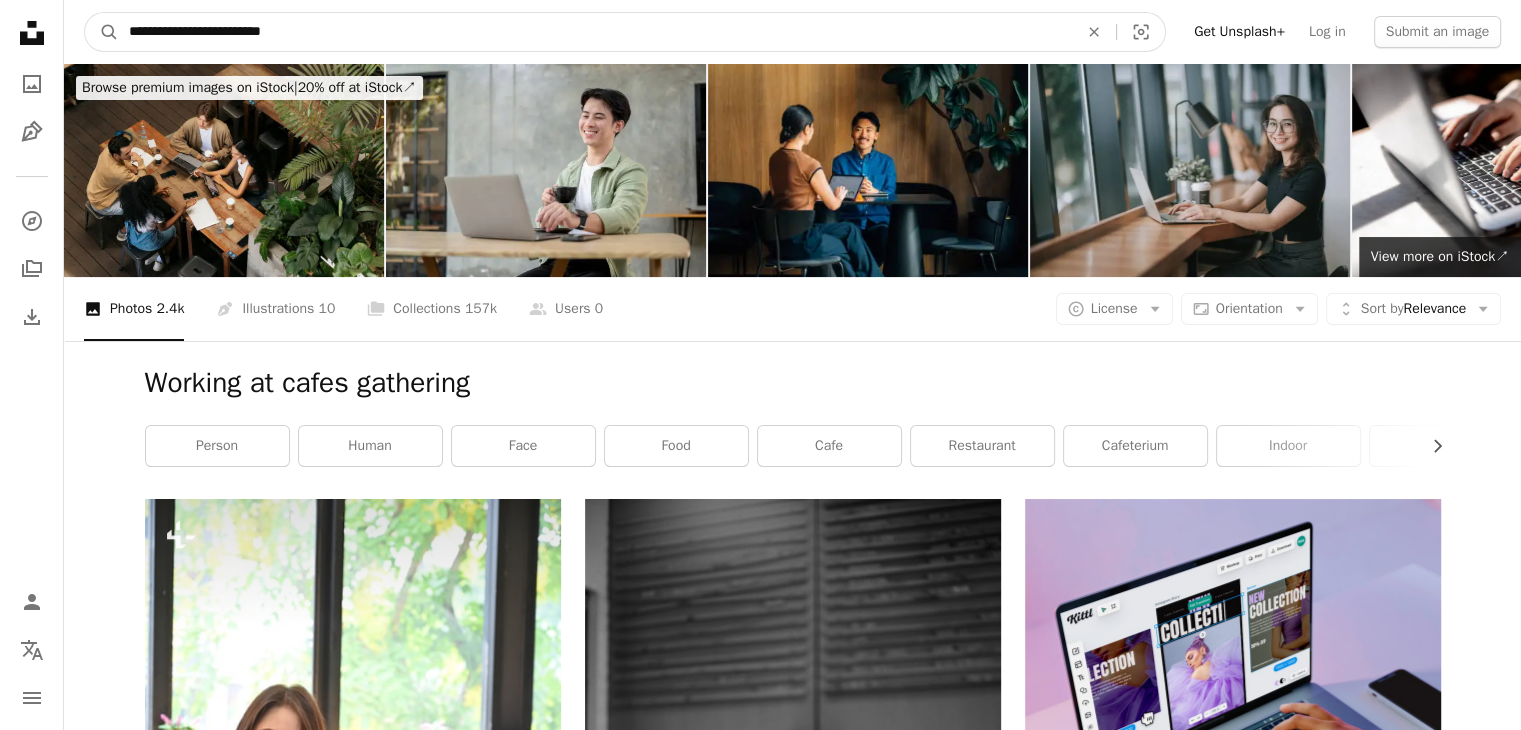 click on "**********" at bounding box center (595, 32) 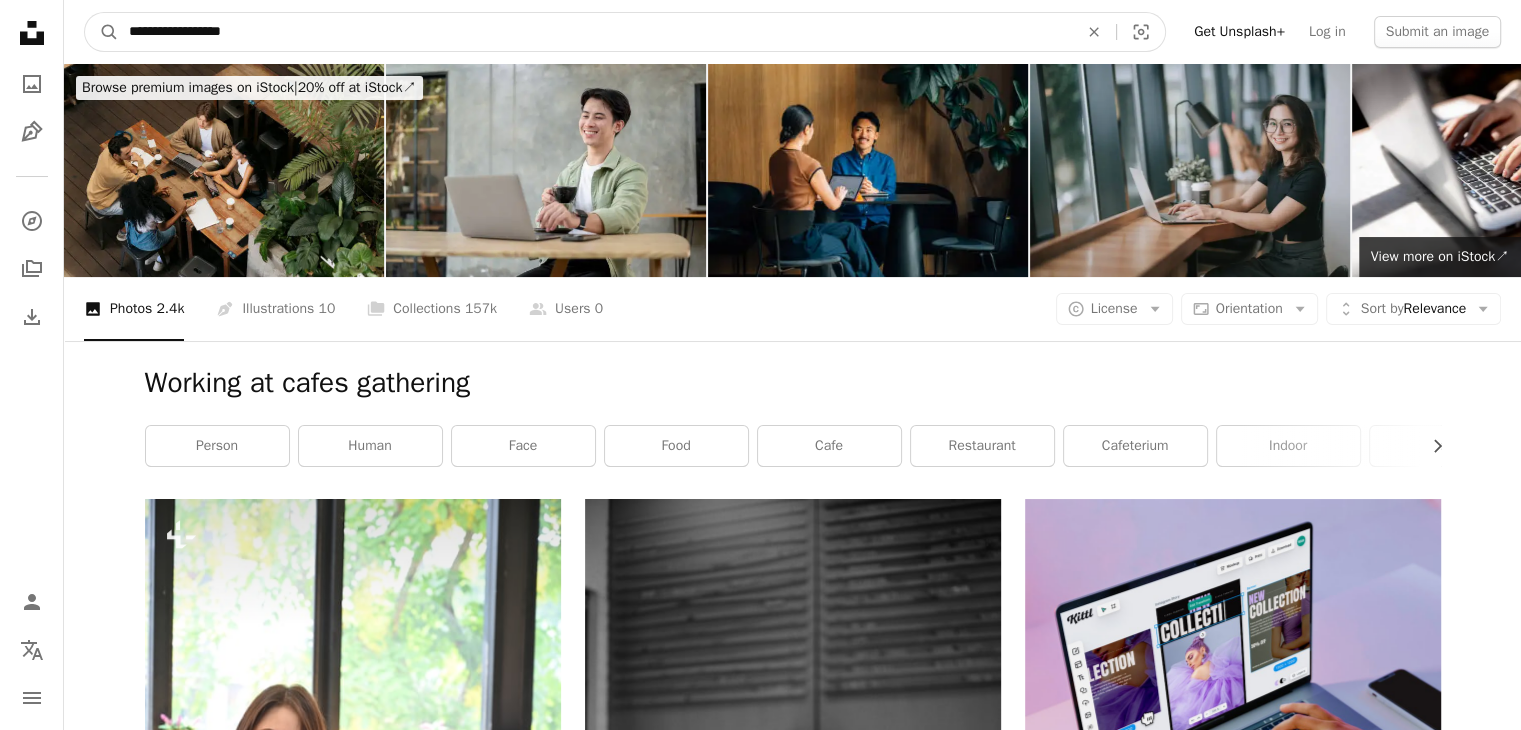 click on "A magnifying glass" at bounding box center [102, 32] 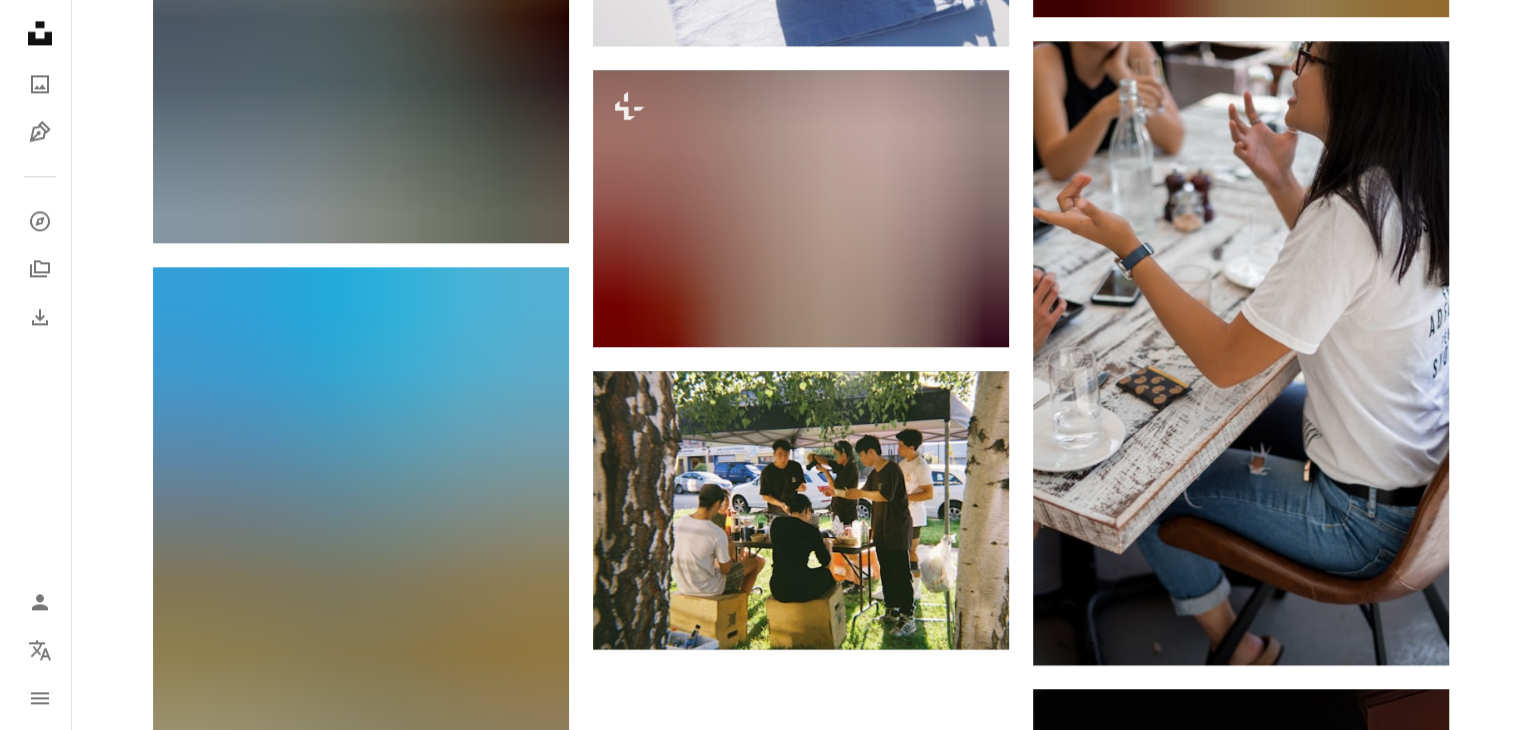 scroll, scrollTop: 2900, scrollLeft: 0, axis: vertical 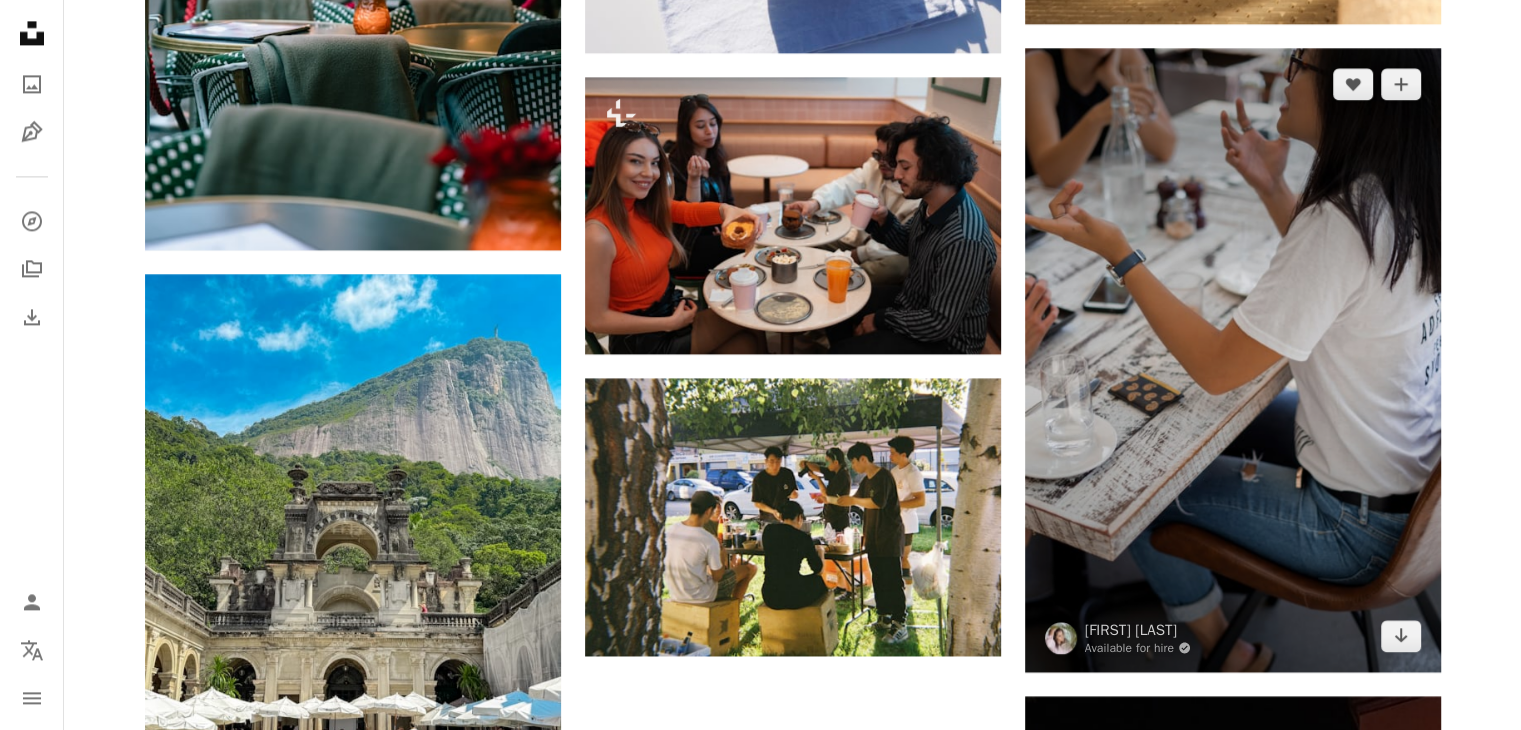 click at bounding box center (1233, 360) 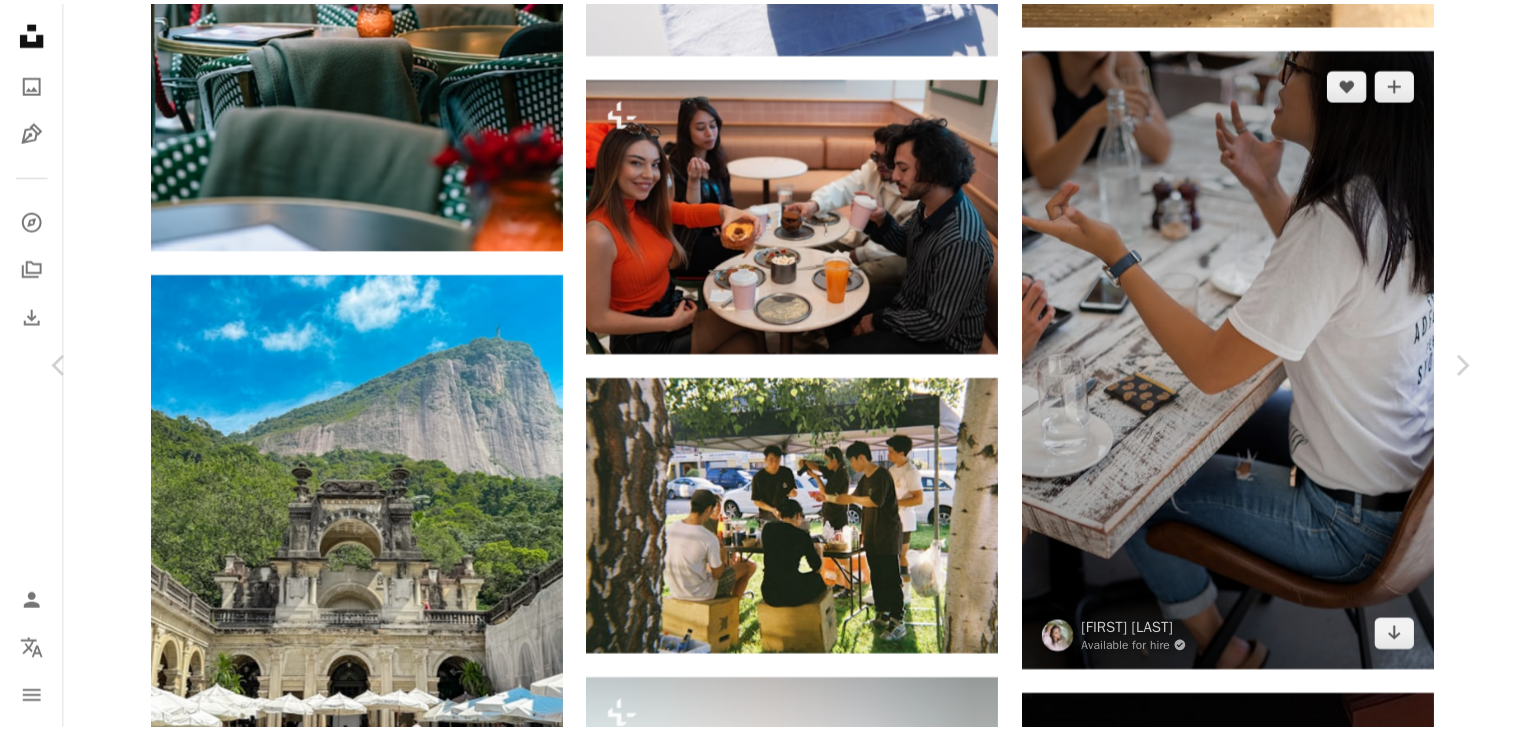 scroll, scrollTop: 0, scrollLeft: 0, axis: both 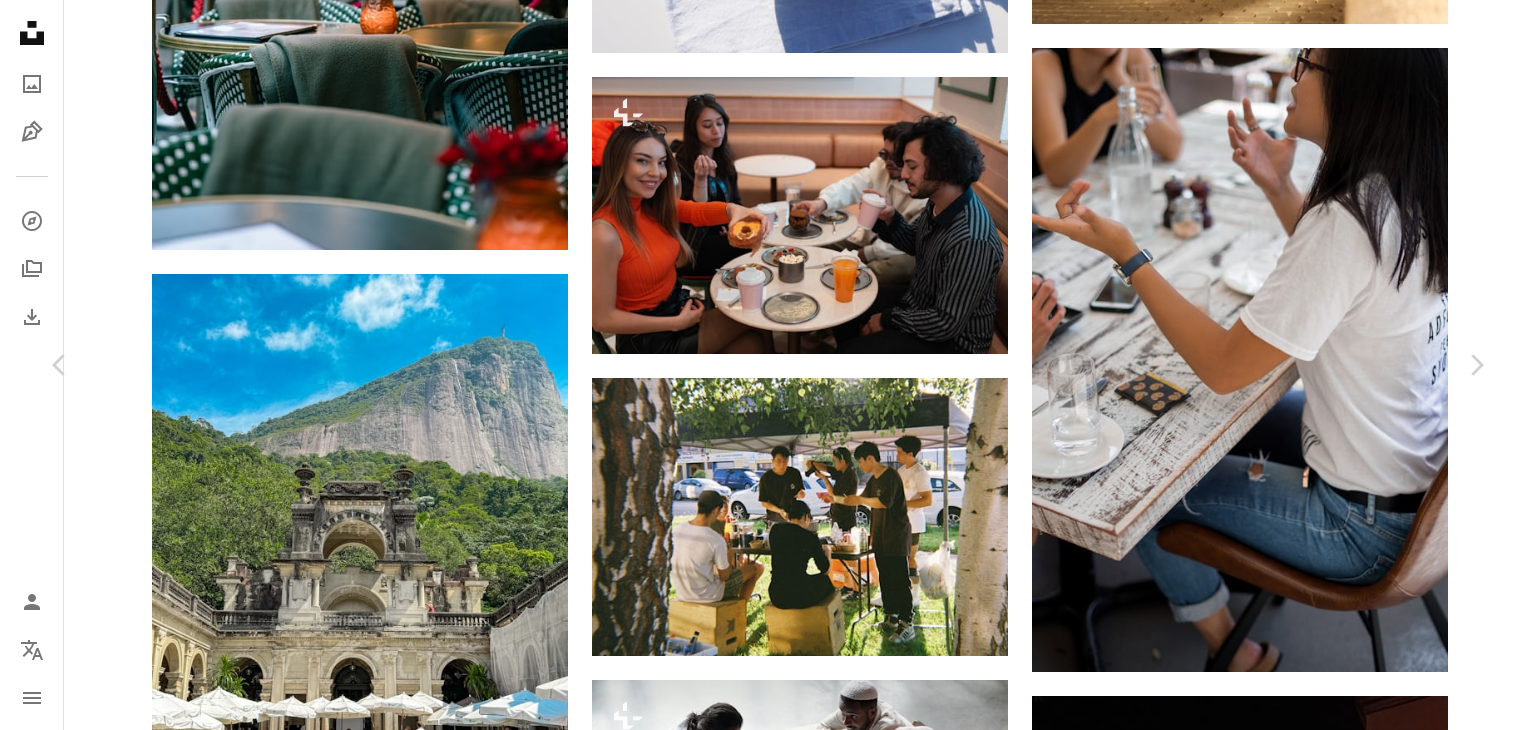 click on "Zoom in" at bounding box center (760, 5229) 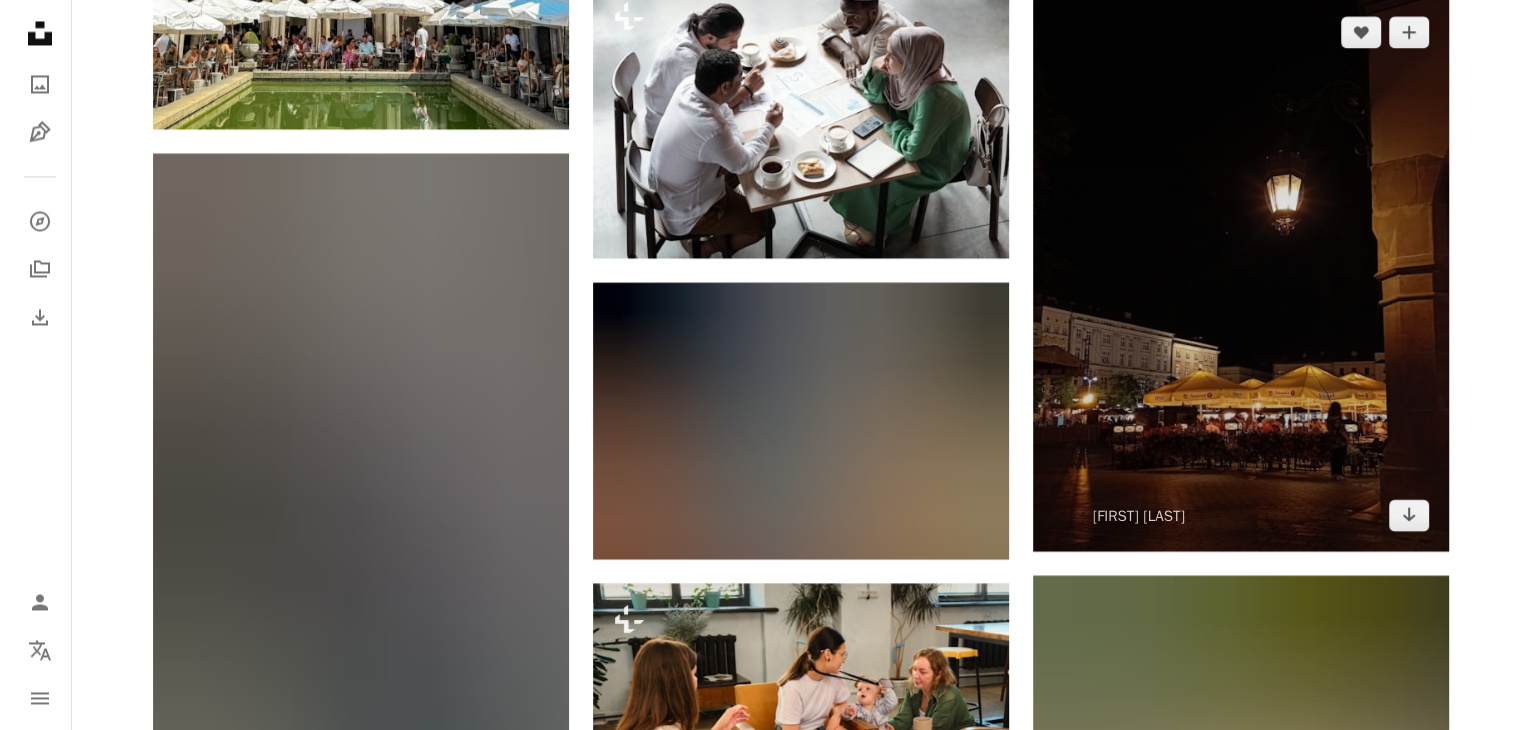 scroll, scrollTop: 3800, scrollLeft: 0, axis: vertical 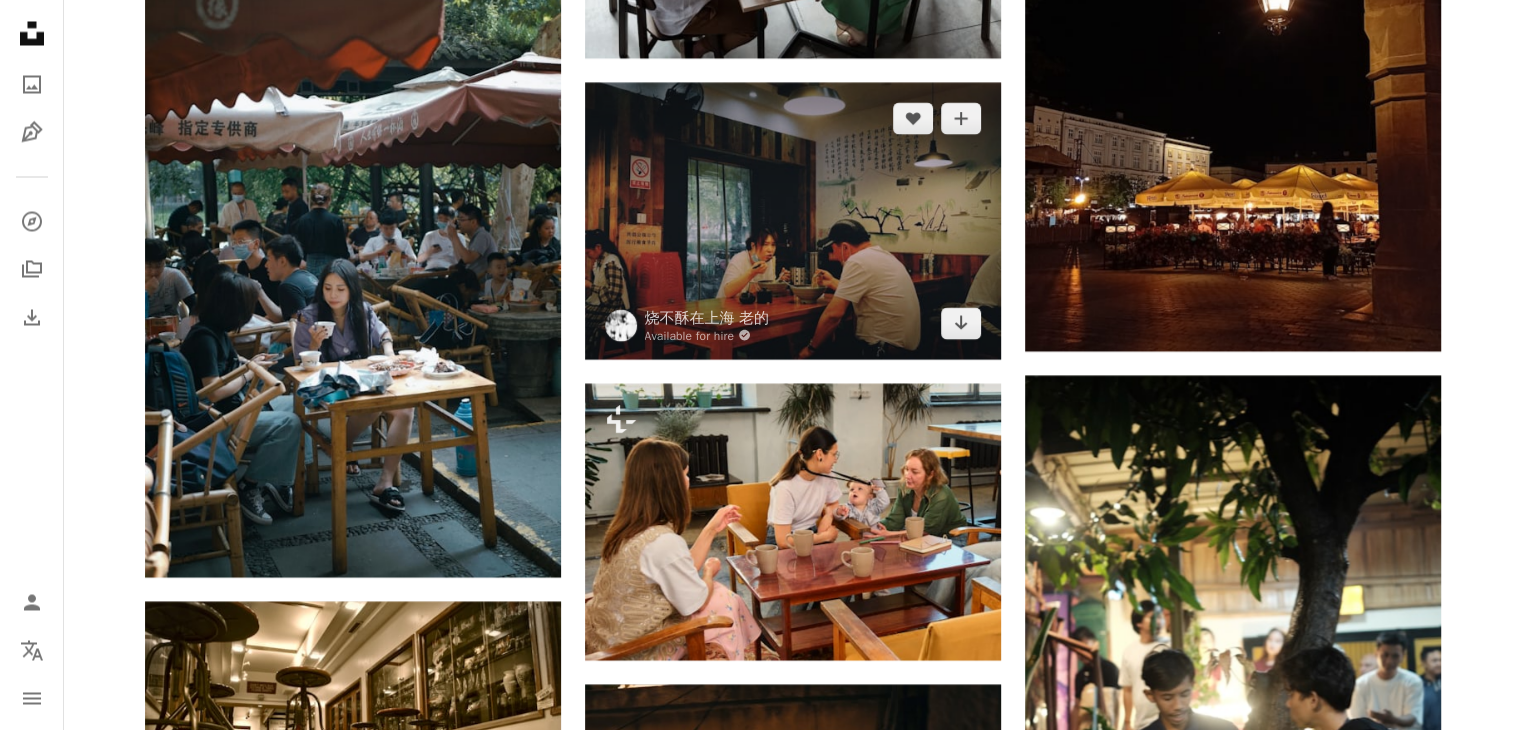 click at bounding box center [793, 220] 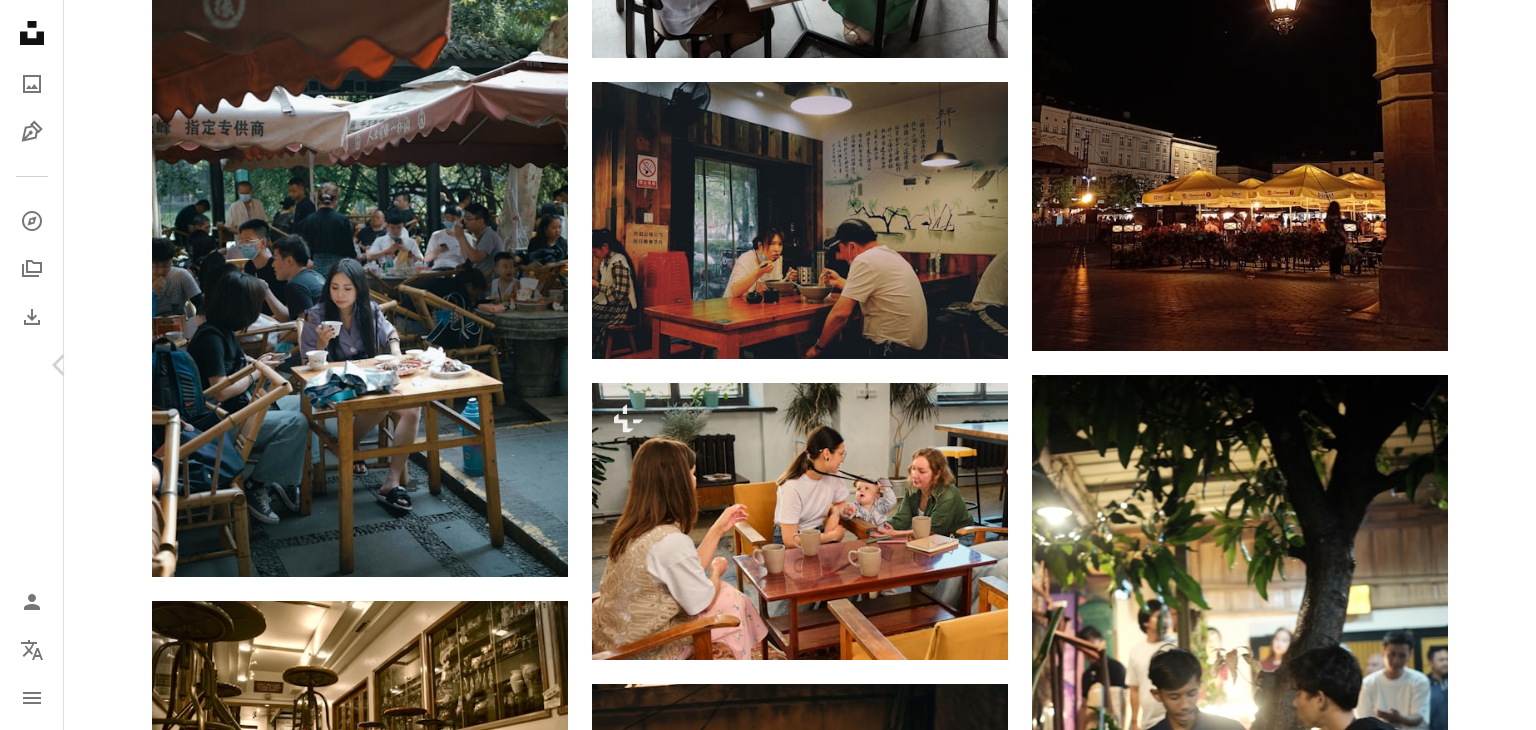 click on "Chevron right" at bounding box center (1476, 365) 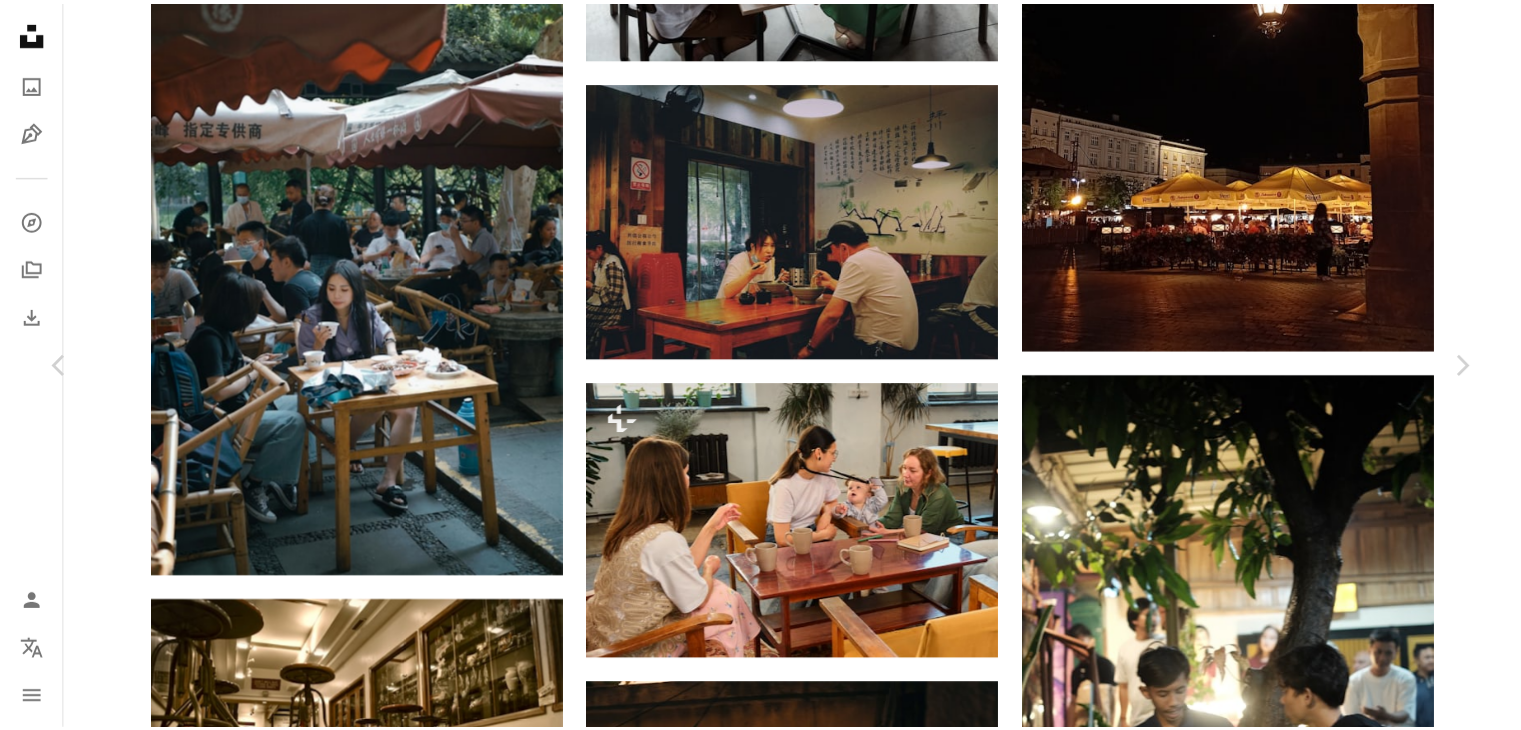 scroll, scrollTop: 300, scrollLeft: 0, axis: vertical 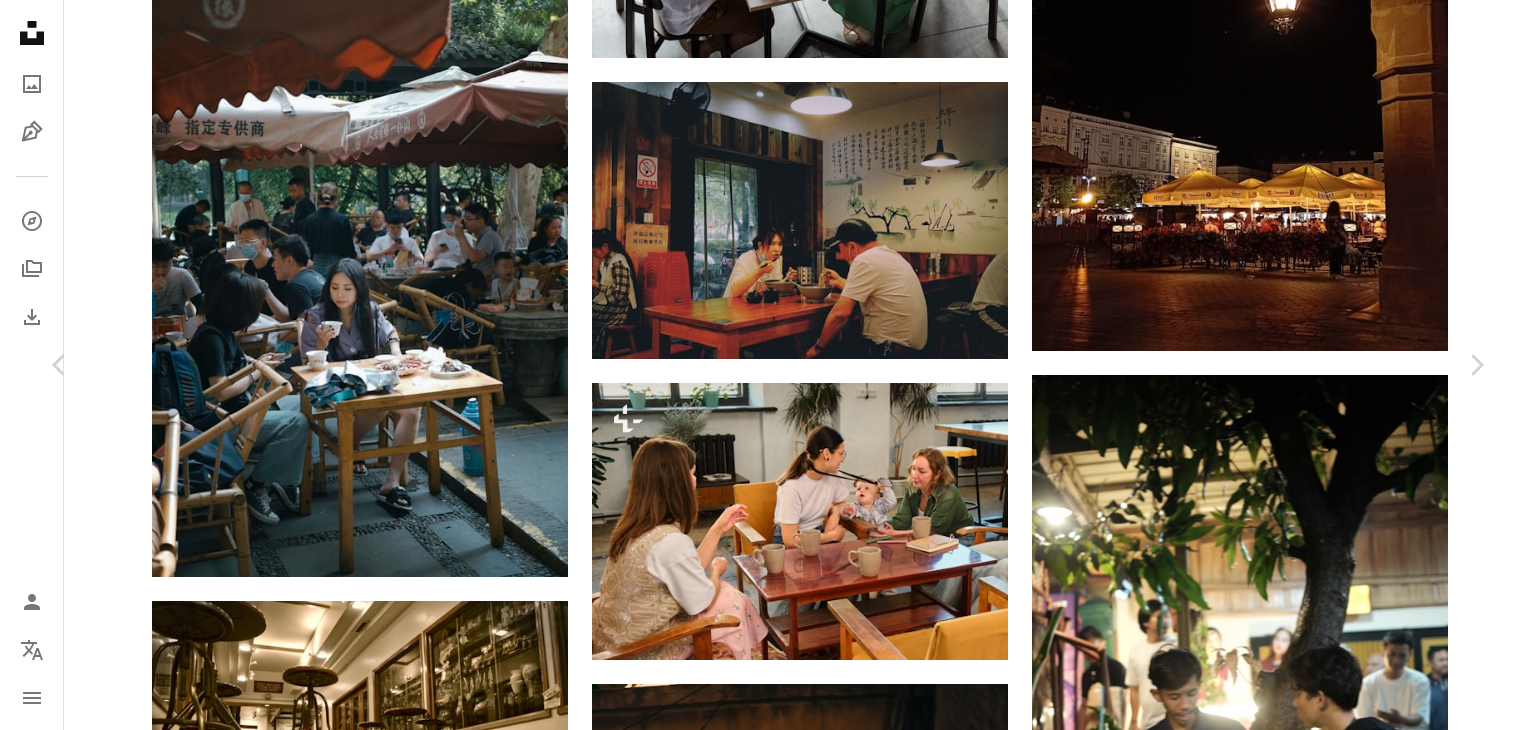 click on "[FIRST] [LAST] For Unsplash+ A heart A plus sign A lock Download Zoom in A forward-right arrow Share More Actions Activities › Meeting Community center for moms and kids Calendar outlined Published on May [DAY], [YEAR] Camera FUJIFILM, X-T5 Safety Licensed under the Unsplash+ License shared space From this series Chevron right Plus sign for Unsplash+ Plus sign for Unsplash+ Plus sign for Unsplash+ Plus sign for Unsplash+ Plus sign for Unsplash+ Plus sign for Unsplash+ Plus sign for Unsplash+ Plus sign for Unsplash+ Plus sign for Unsplash+ Plus sign for Unsplash+ Related images Plus sign for Unsplash+ A heart A plus sign [FIRST] [LAST] For Unsplash+ A lock Download Plus sign for Unsplash+ A heart A plus sign [FIRST] [LAST] For Unsplash+ A lock Download Plus sign for Unsplash+ A heart A plus sign ADHD Creative Co., LTD For Unsplash+ A lock Download Plus sign for Unsplash+ A heart A plus sign [FIRST] [LAST] For Unsplash+ A lock Download Plus sign for" at bounding box center (768, 4315) 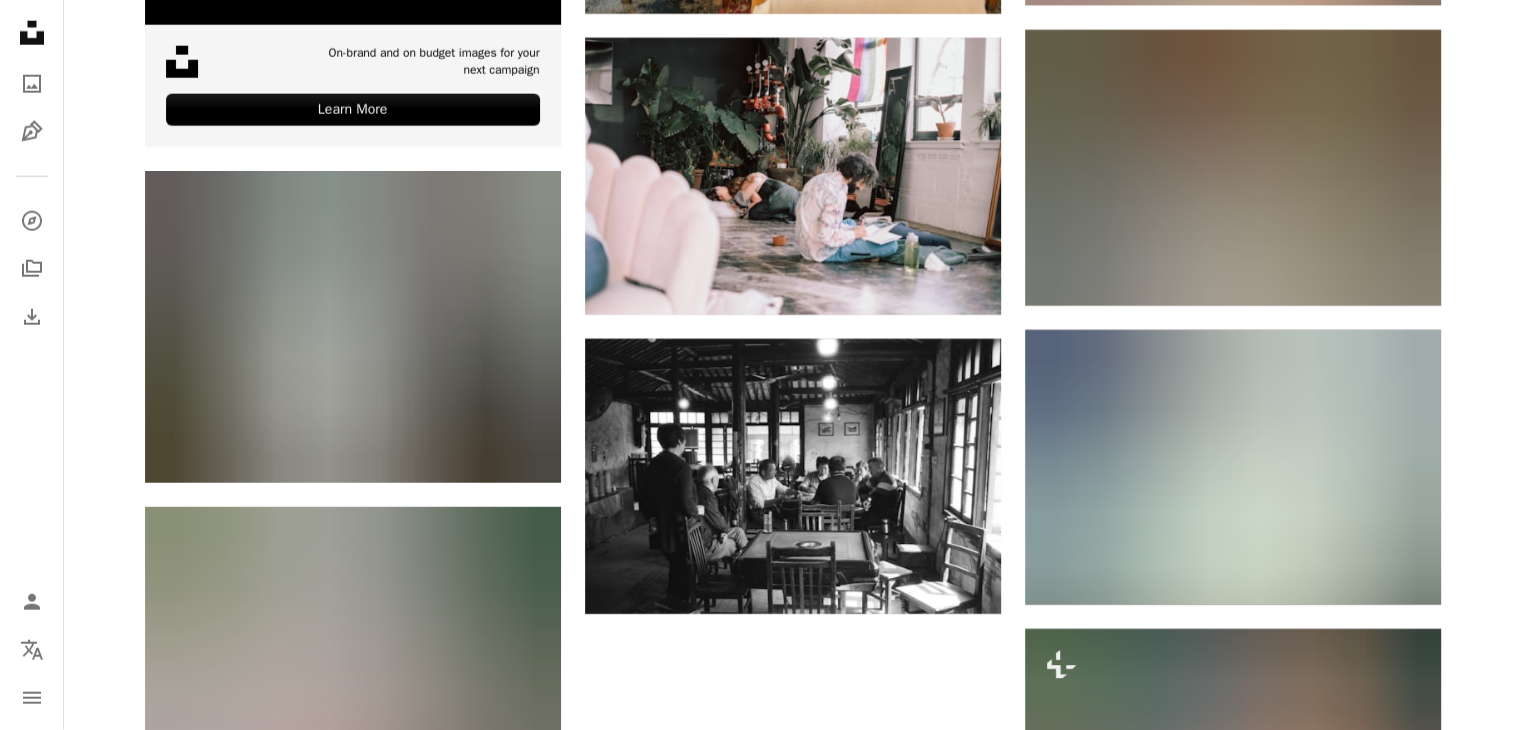 scroll, scrollTop: 5400, scrollLeft: 0, axis: vertical 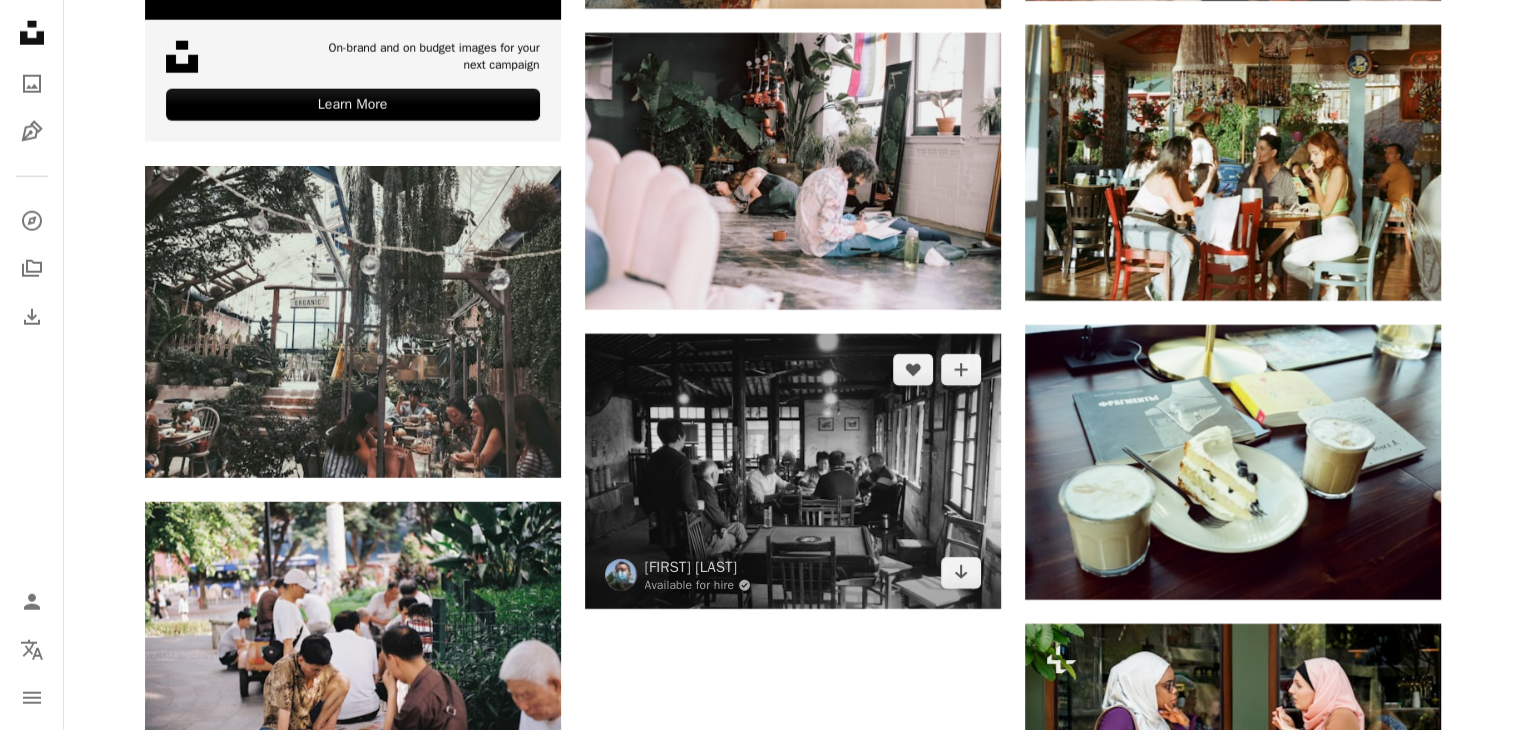 click at bounding box center (793, 471) 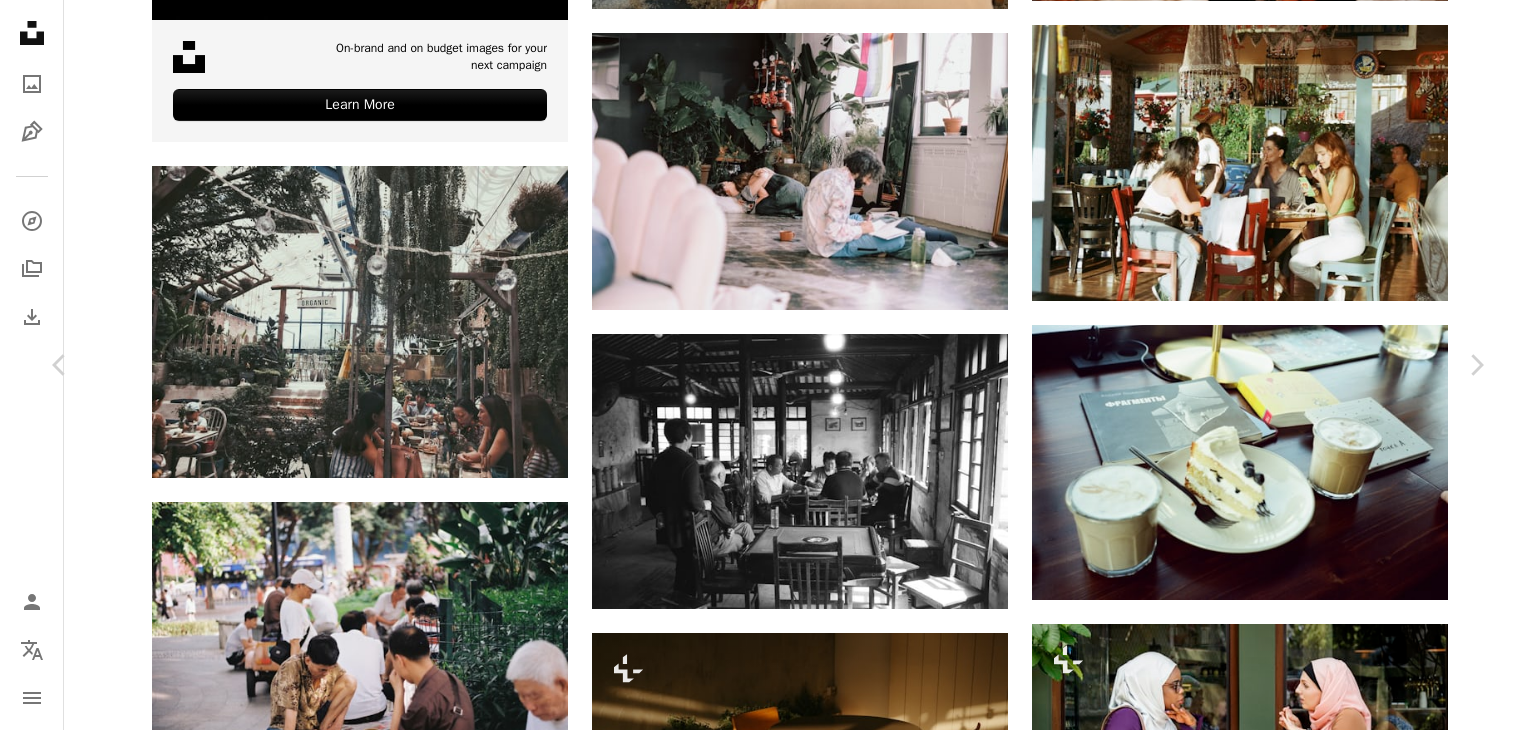 click on "Download free" at bounding box center [1291, 5809] 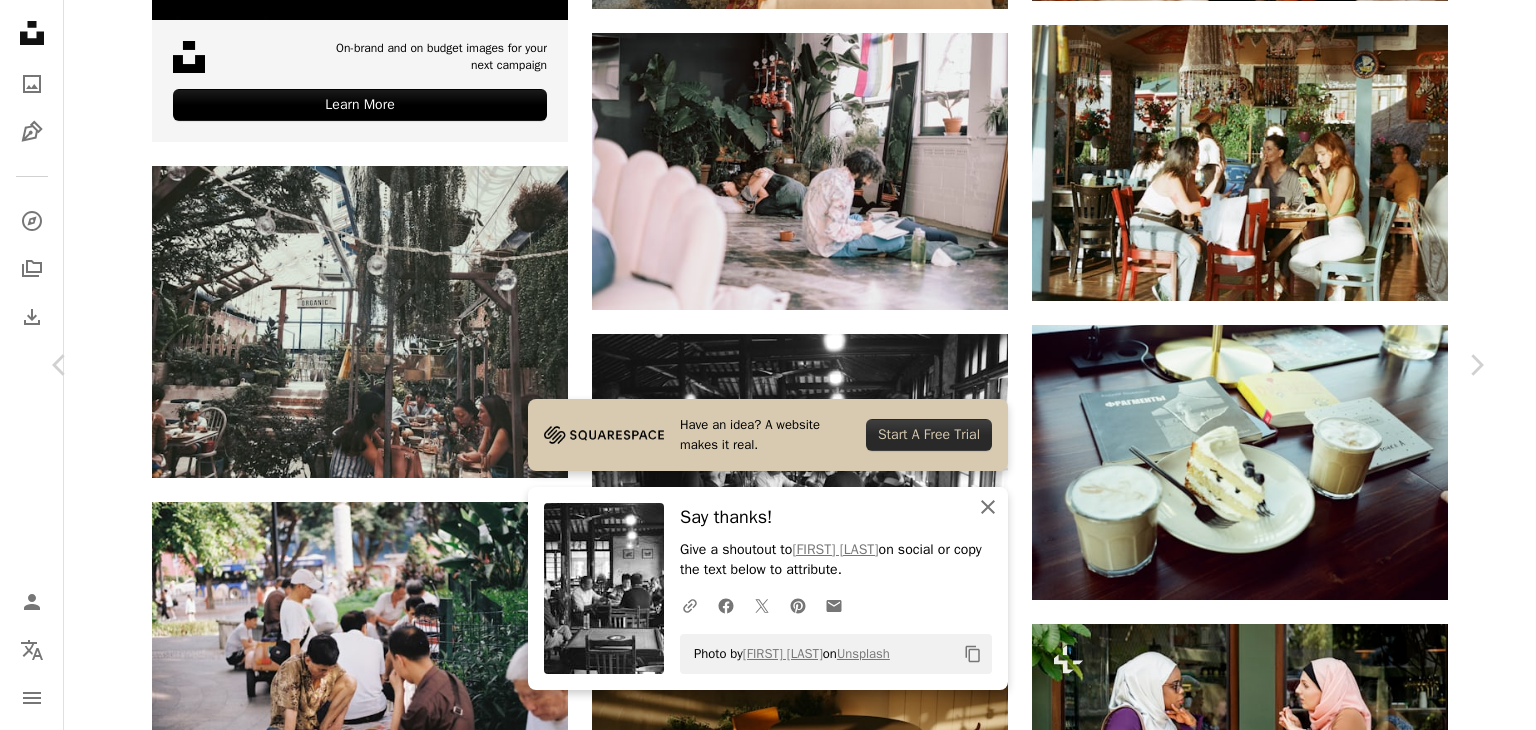 click on "An X shape" at bounding box center (988, 507) 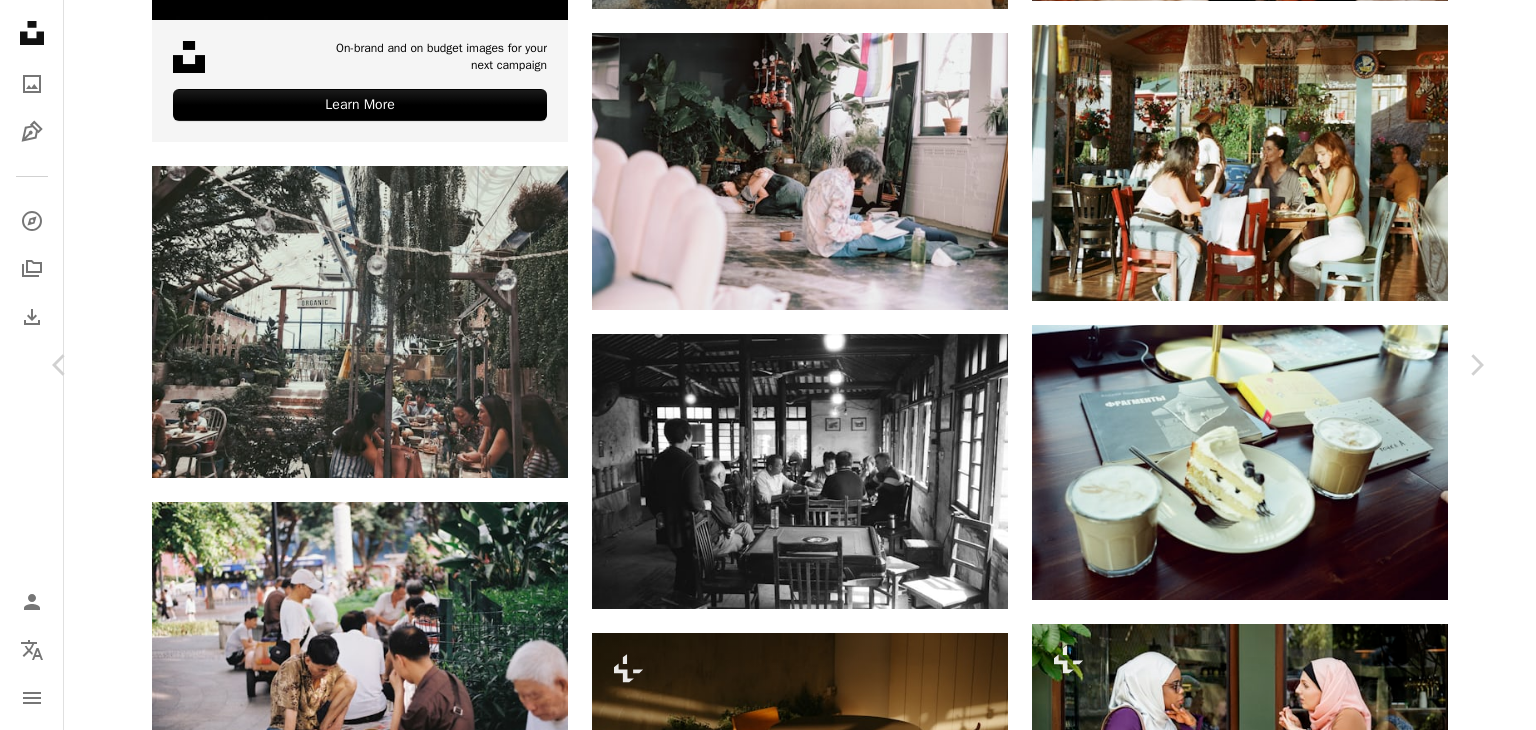 click on "majiang old house black and white Calendar outlined Published on October [DAY], [YEAR] Camera NORITSU KOKI, EZ Controller Safety Free to use under the Unsplash License play blackandwhite majiang human restaurant grey furniture cafe chair cafeteria Free images Browse premium related images on iStock | Save 20% with code UNSPLASH20 View more on iStock ↗ Related images A heart A plus sign Irvin Aloise Arrow pointing down Plus sign for Unsplash+ A heart A plus sign Getty Images For Unsplash+ A lock Download A heart A plus sign [FIRST] [LAST] Available for hire A checkmark inside of a circle Arrow pointing down A heart A plus sign [FIRST] [LAST] Arrow pointing down A heart A plus sign 潇 文 Arrow pointing down A heart A plus sign [FIRST] [LAST] Available for hire Arrow pointing down" at bounding box center (768, 6127) 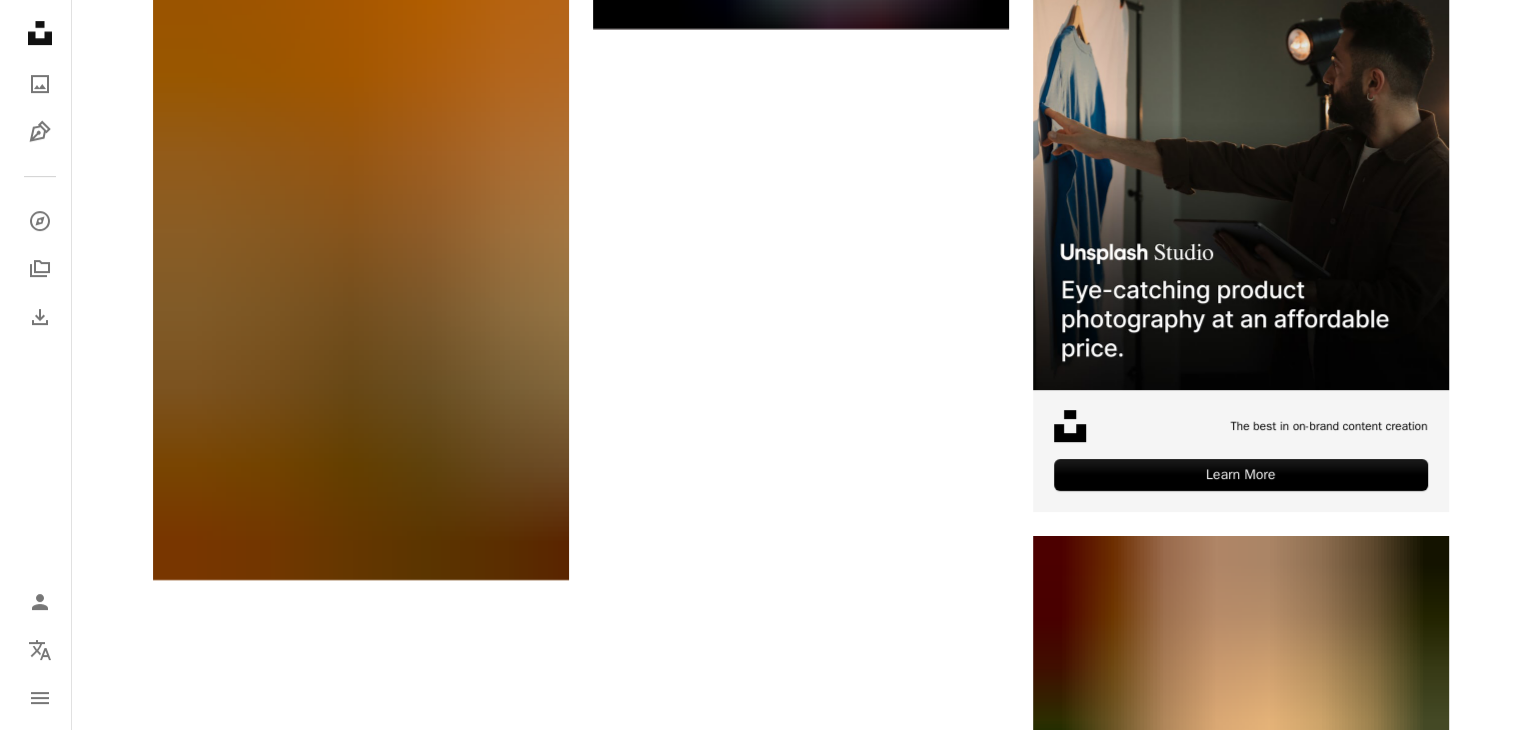 scroll, scrollTop: 8500, scrollLeft: 0, axis: vertical 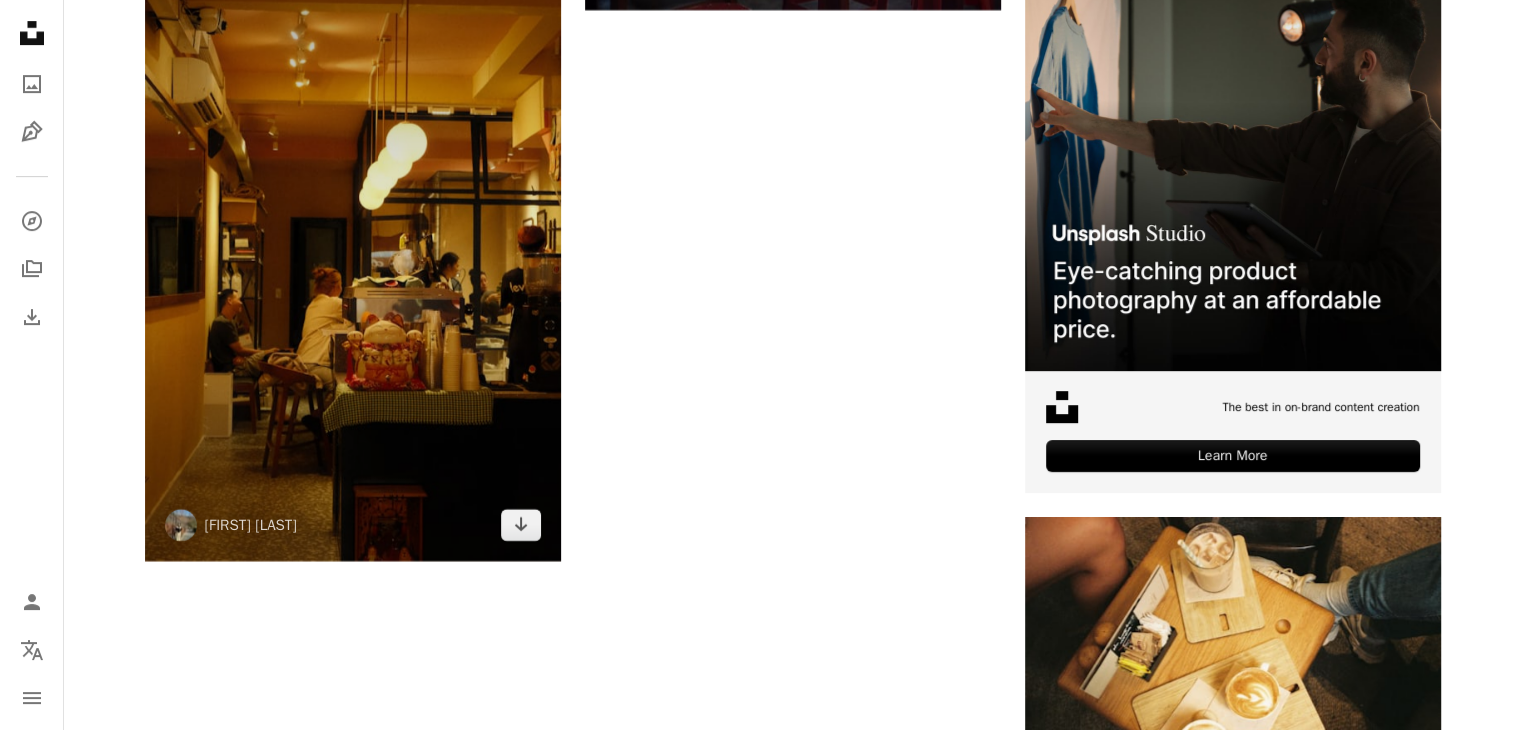 click at bounding box center [353, 249] 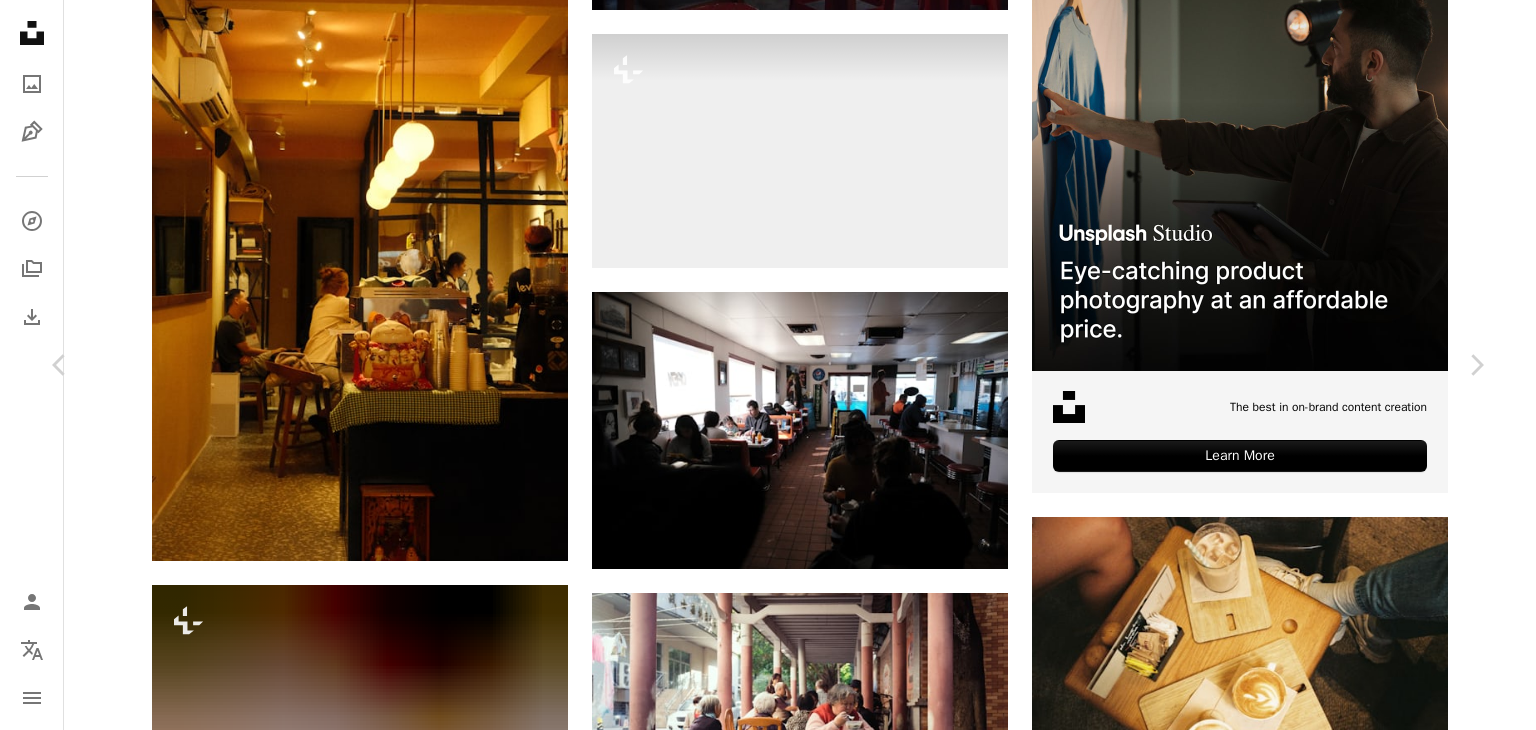scroll, scrollTop: 900, scrollLeft: 0, axis: vertical 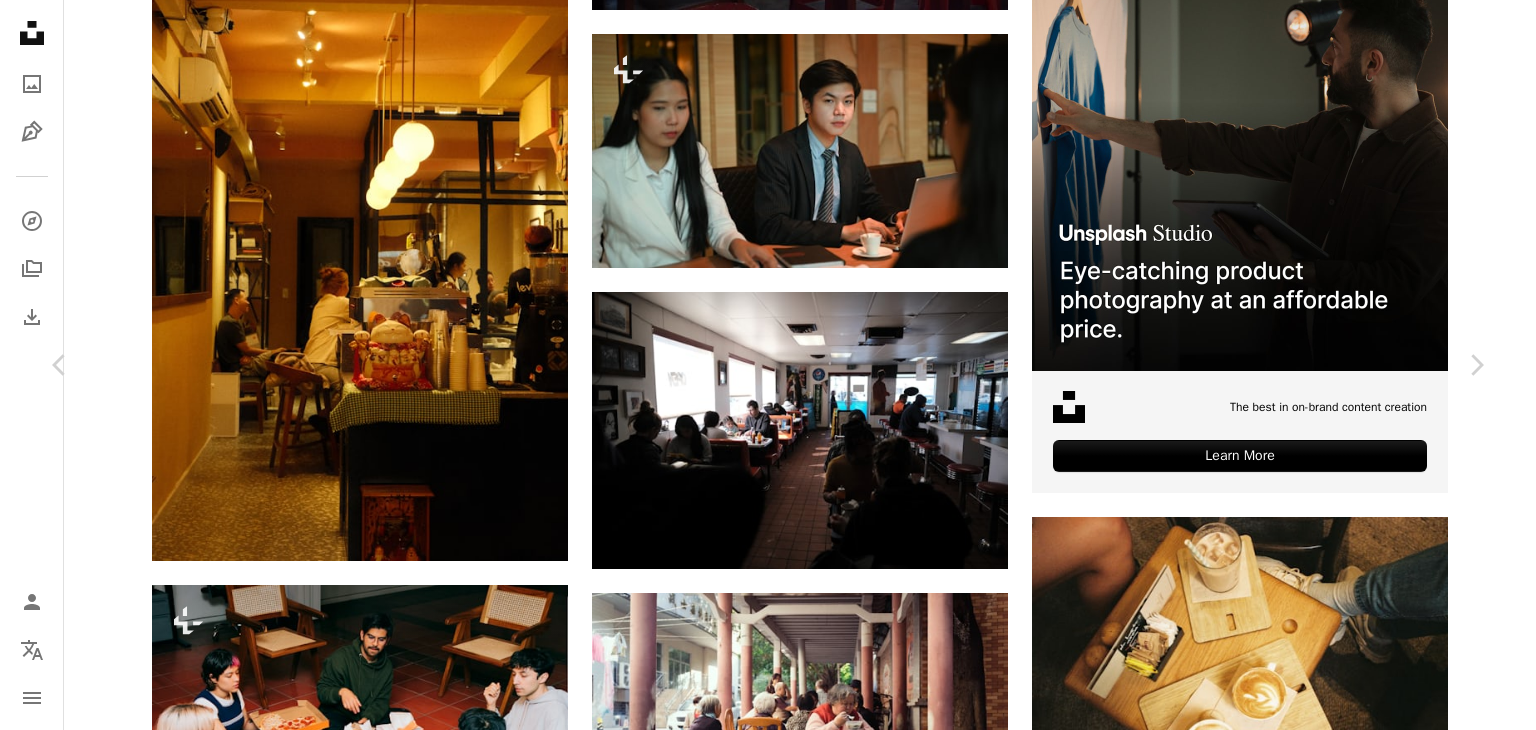 click at bounding box center (602, 4433) 